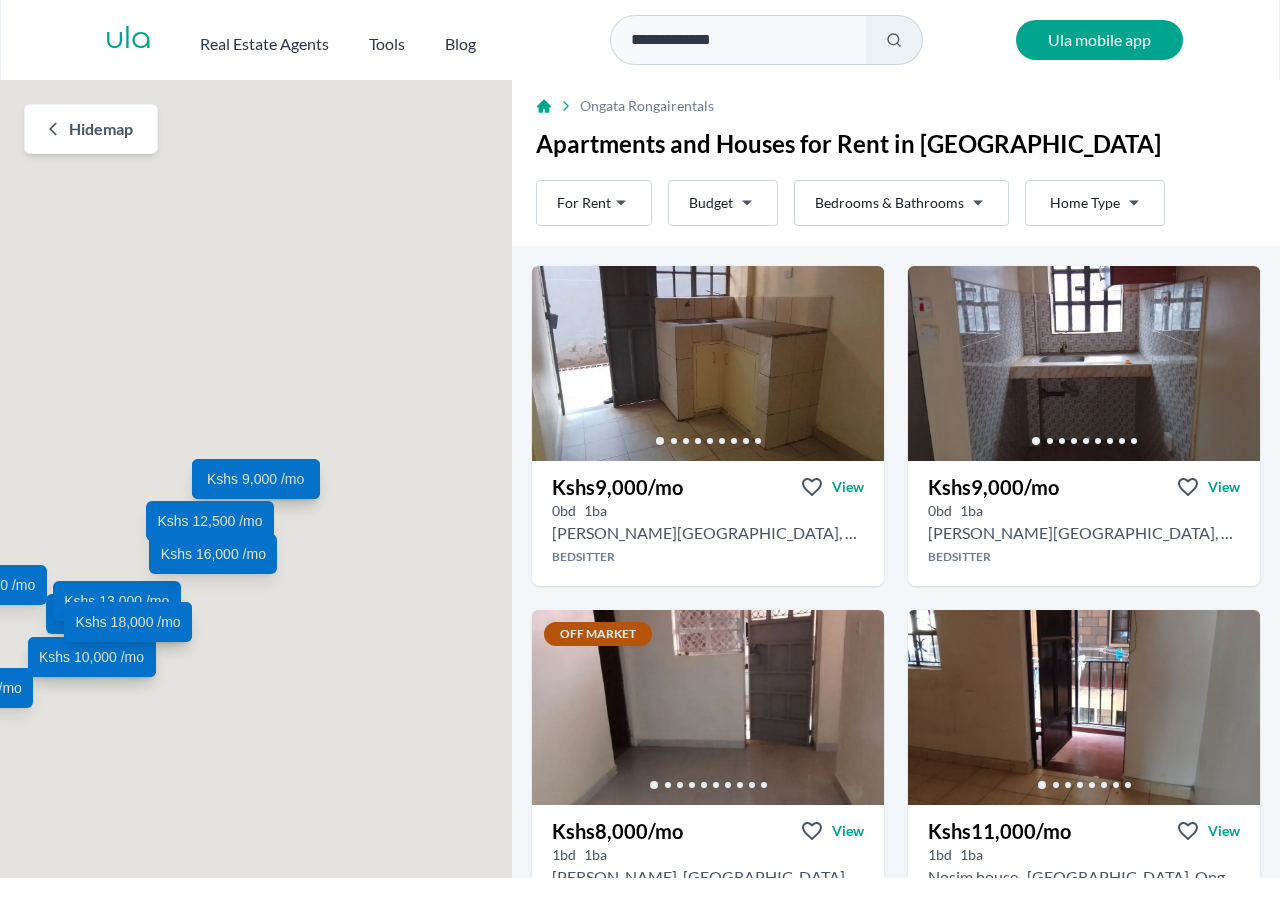 scroll, scrollTop: 0, scrollLeft: 0, axis: both 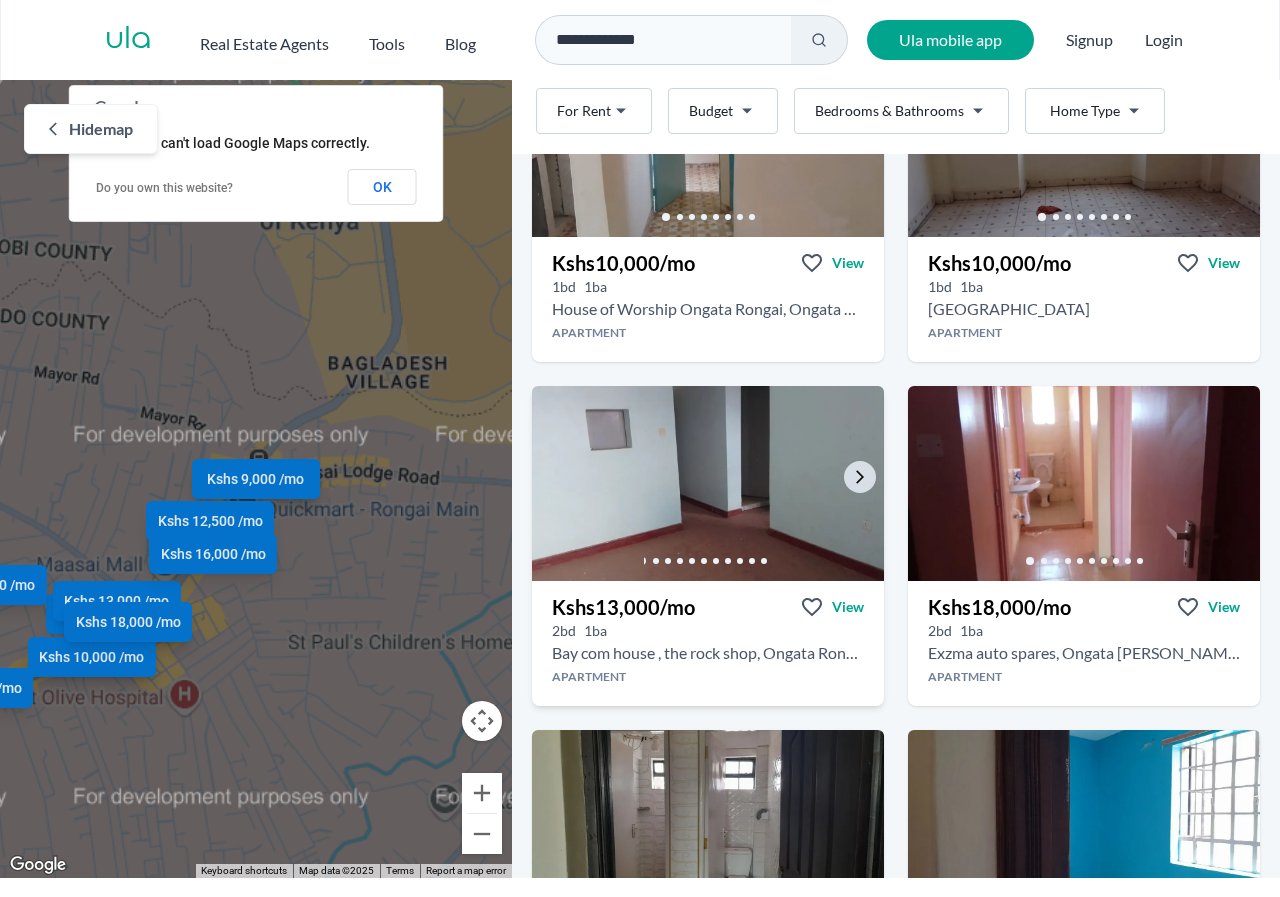 click at bounding box center [708, 561] 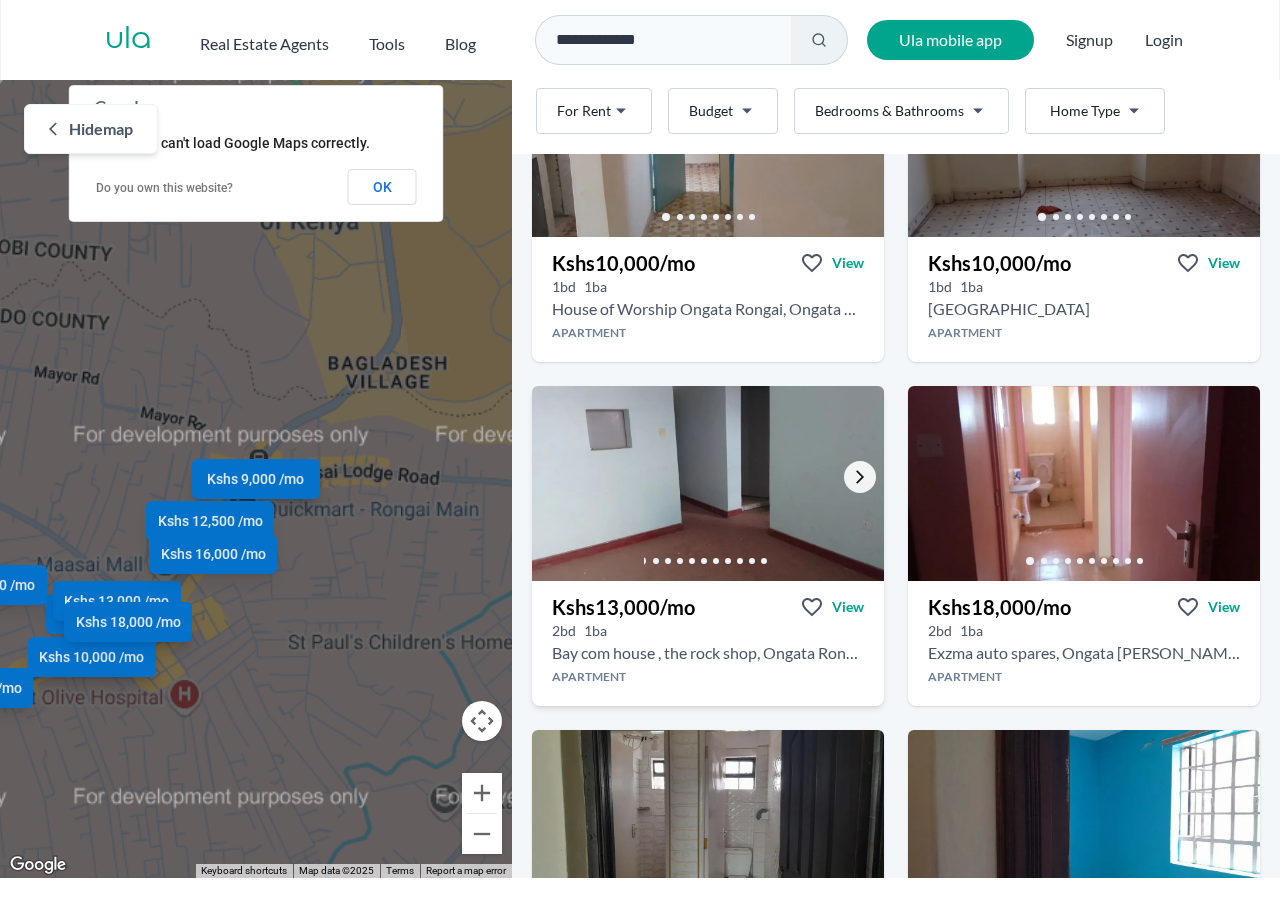 click 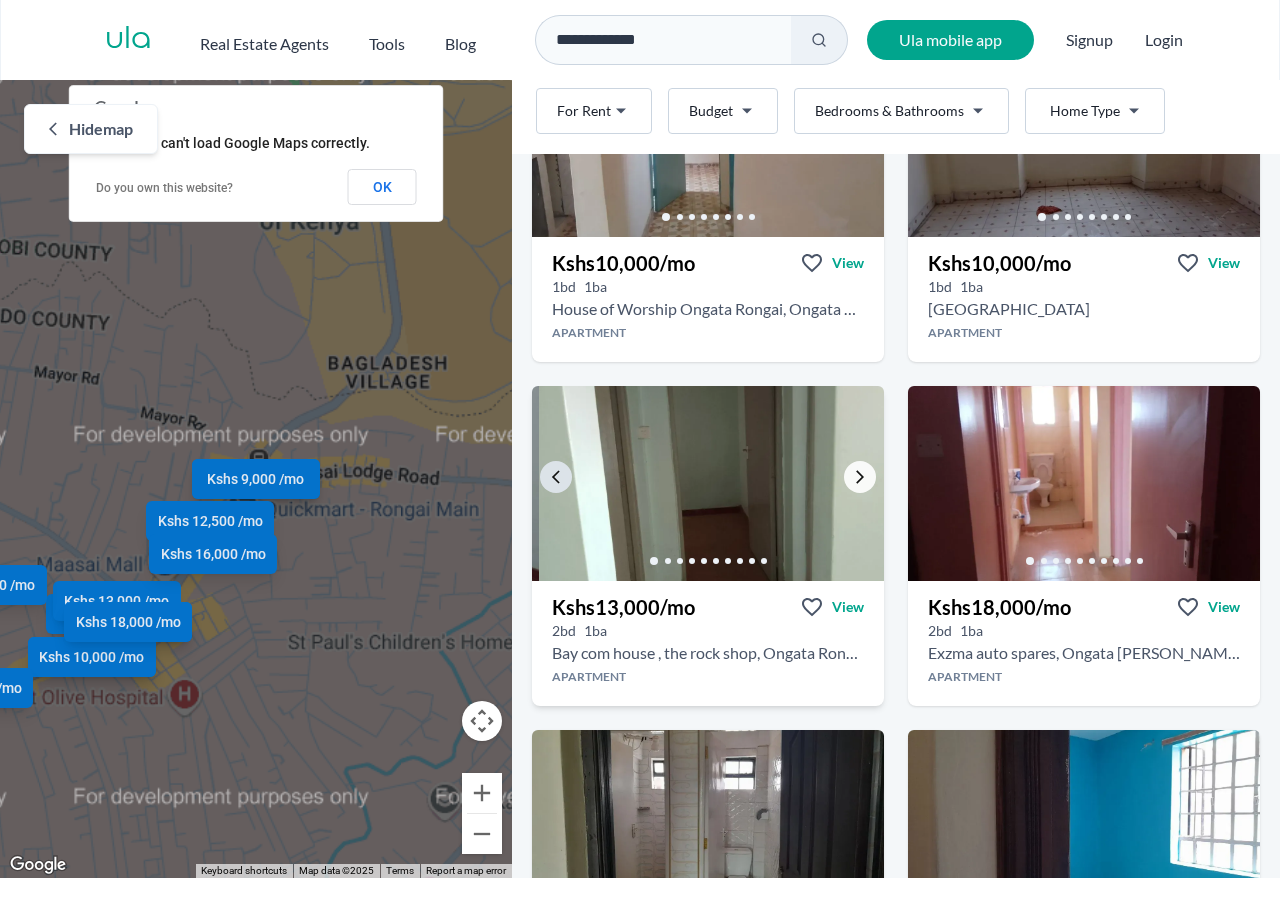 click at bounding box center [860, 477] 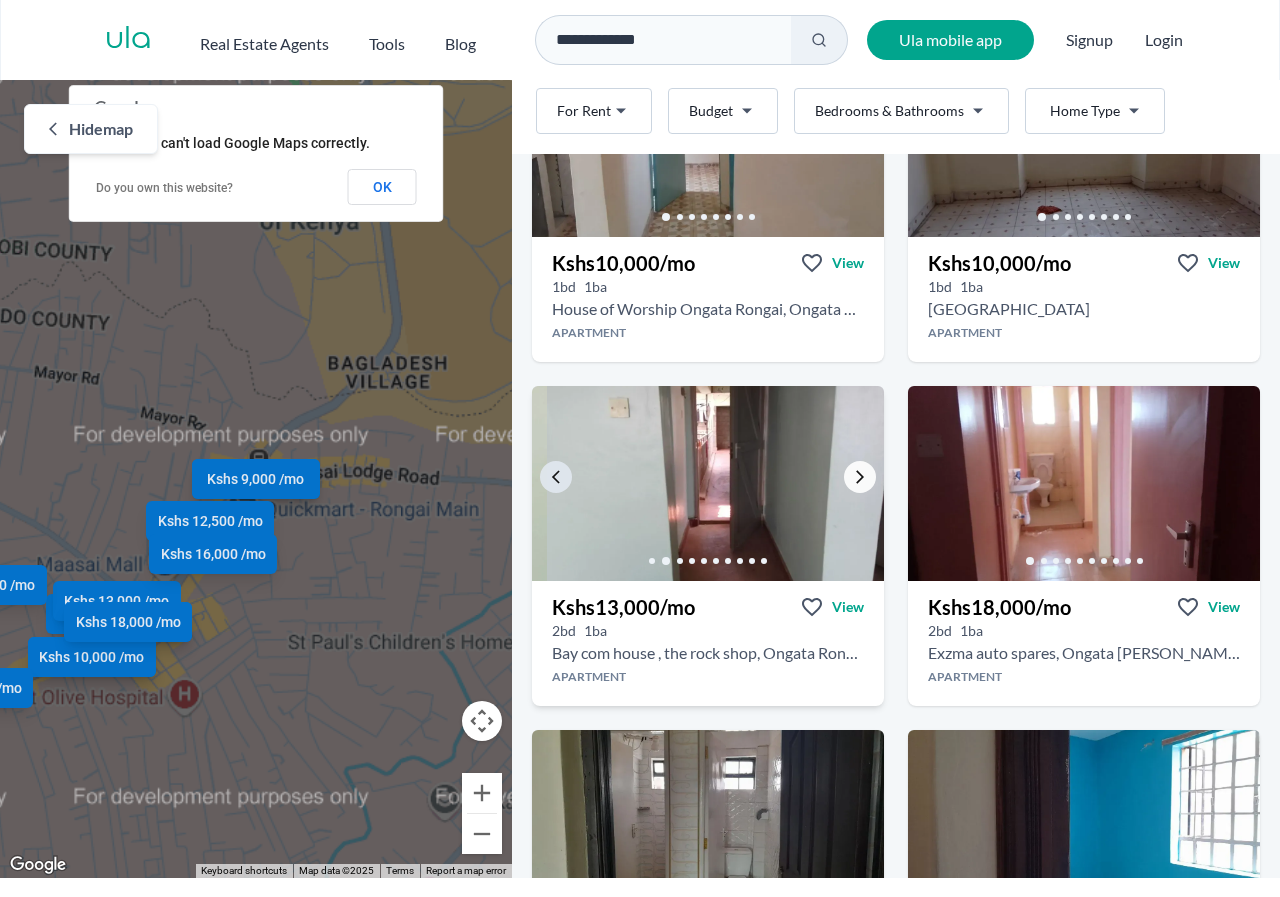 click at bounding box center (860, 477) 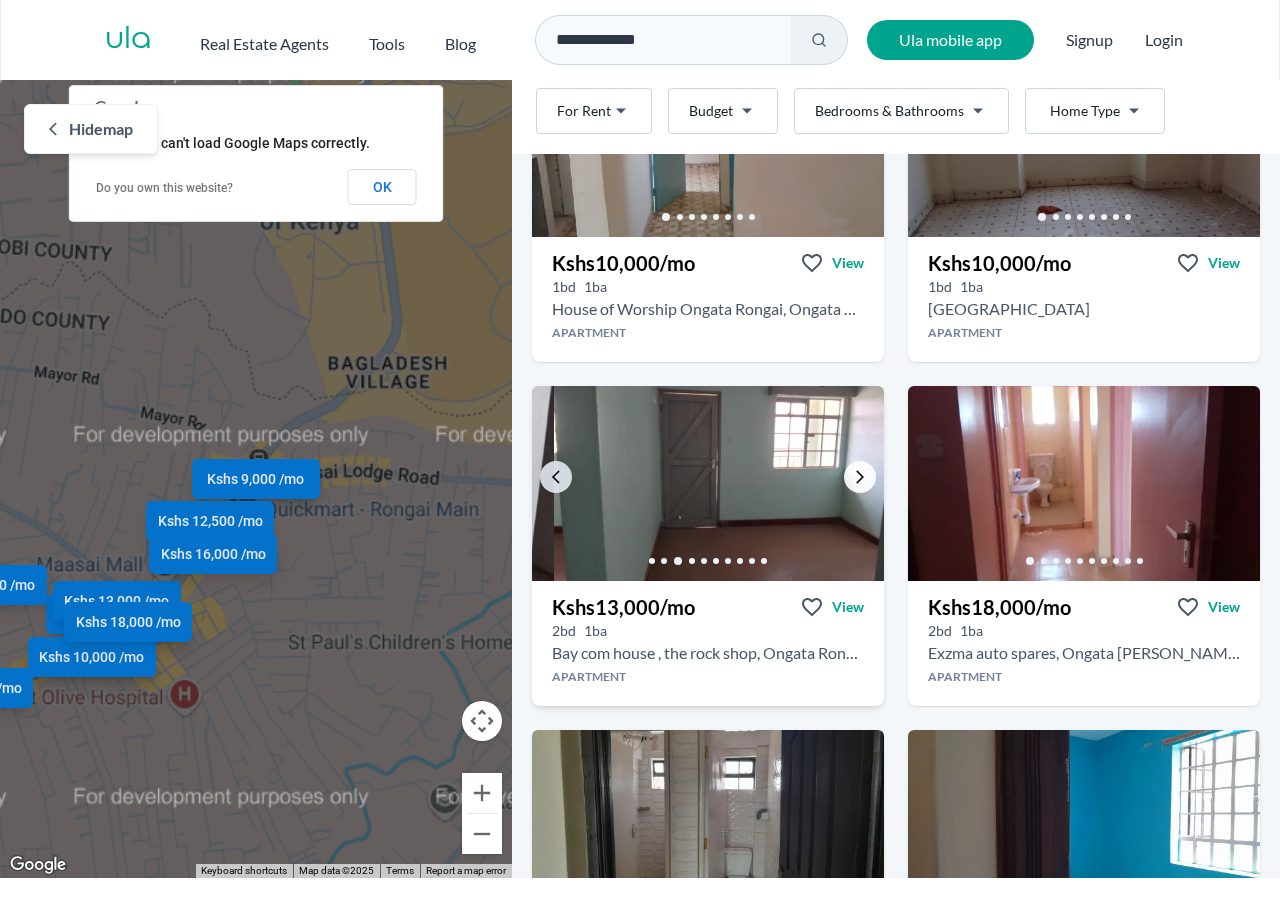 click 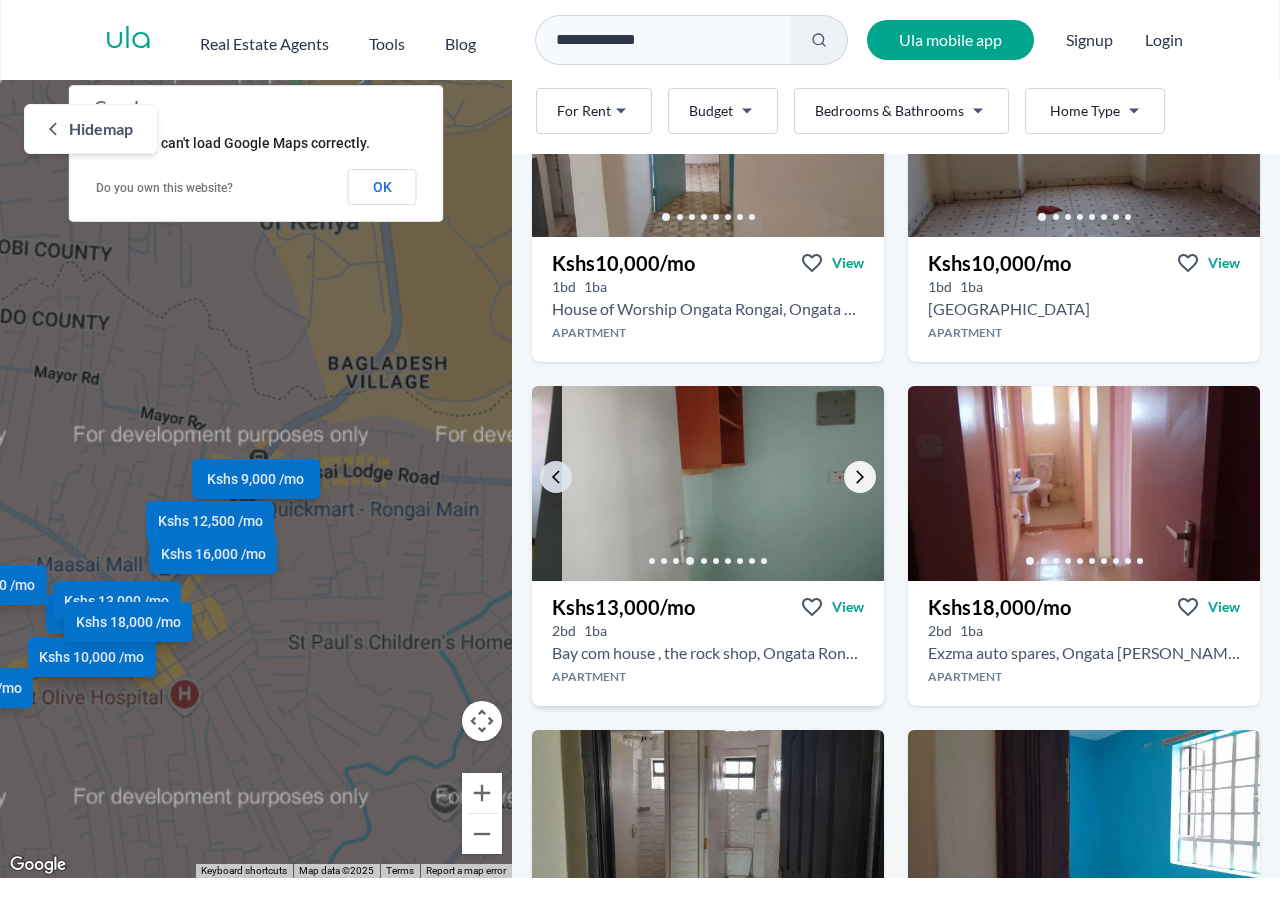 click 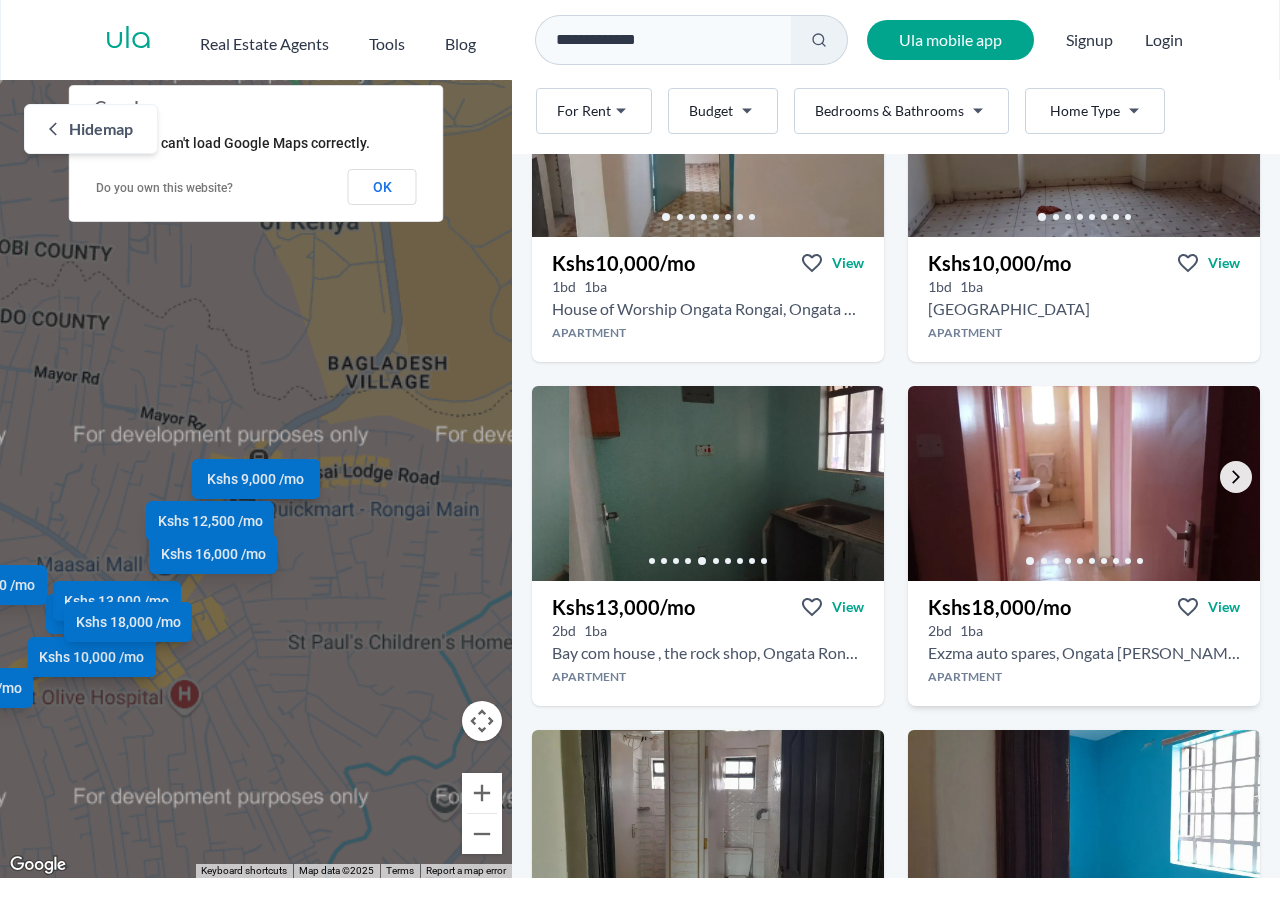 click 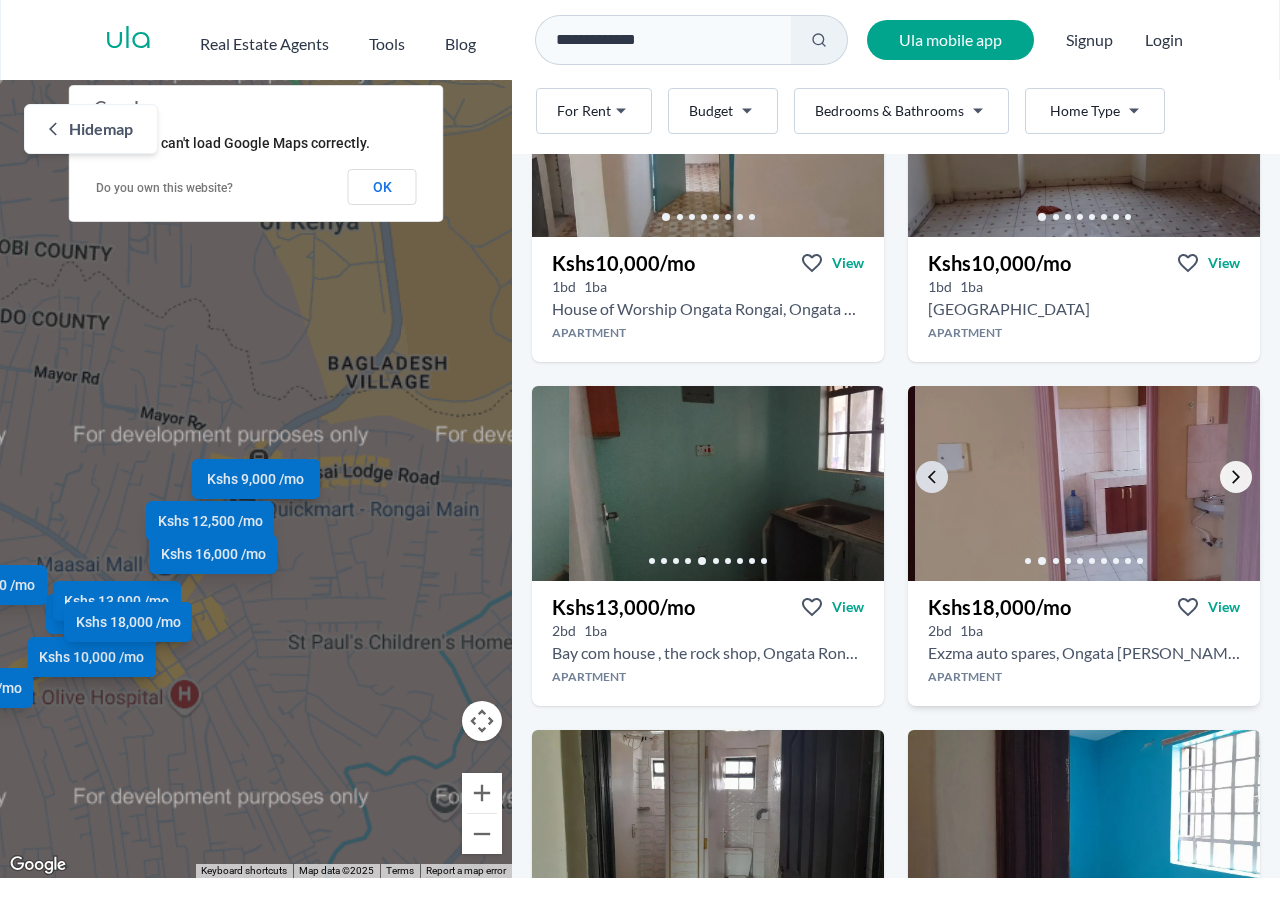 click 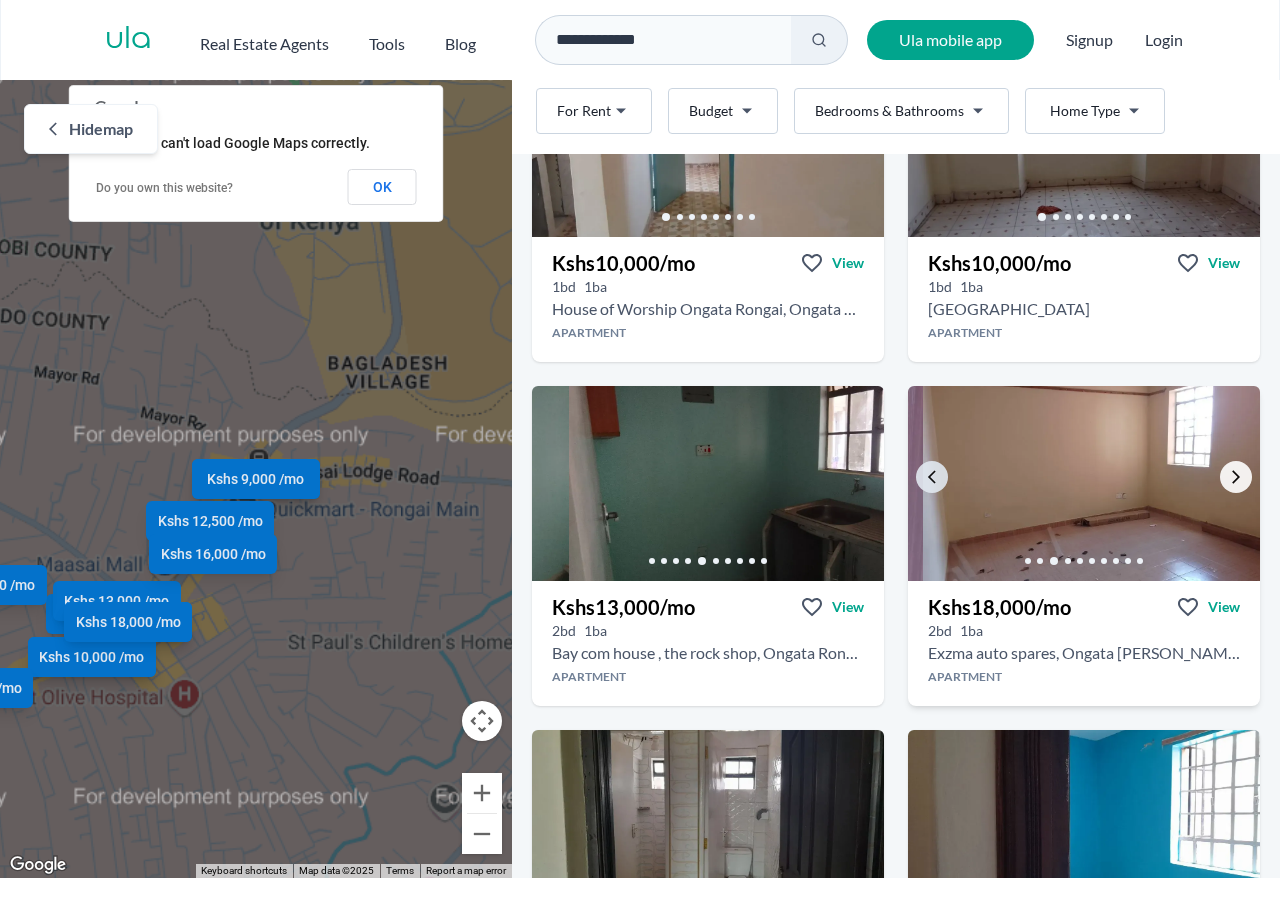 click 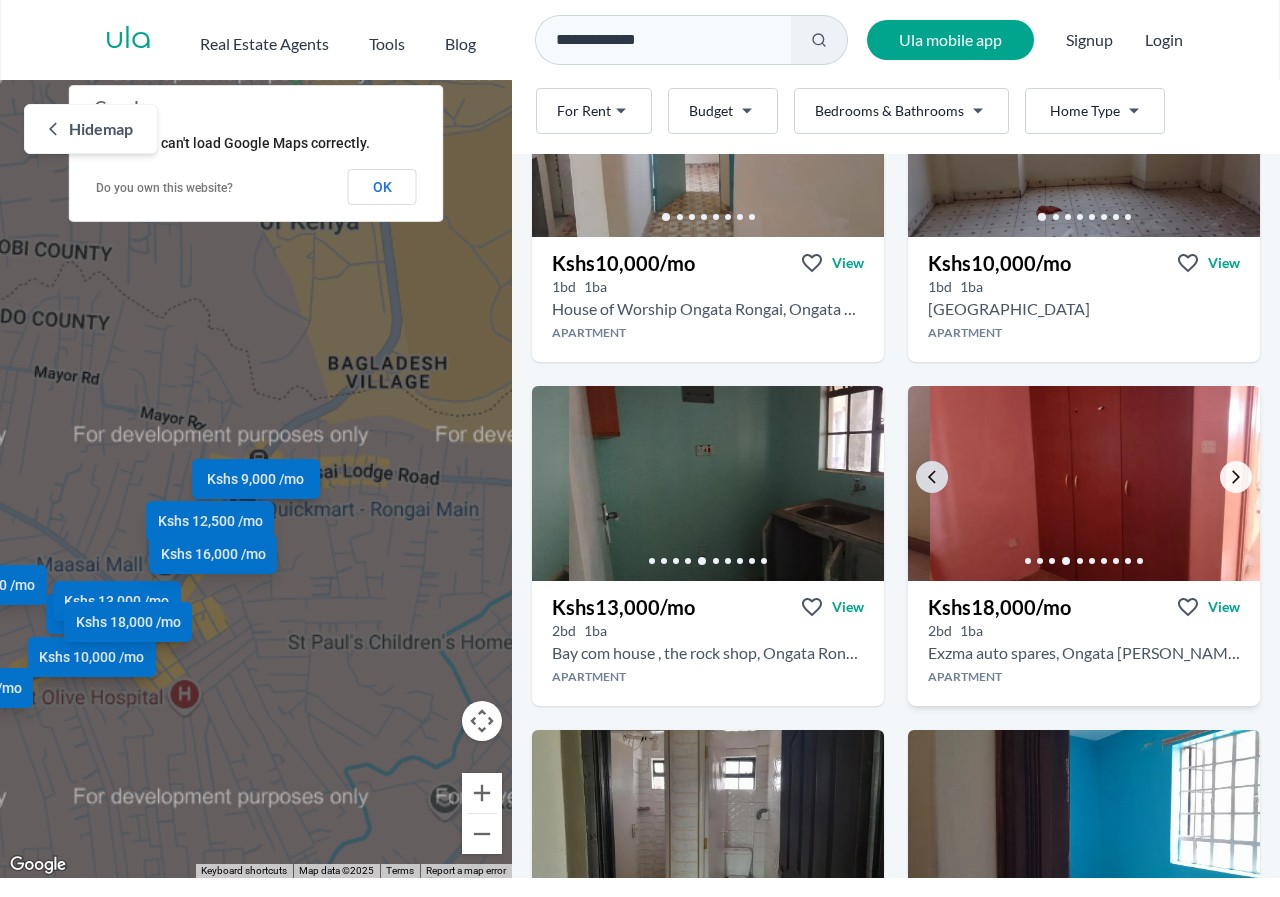 click 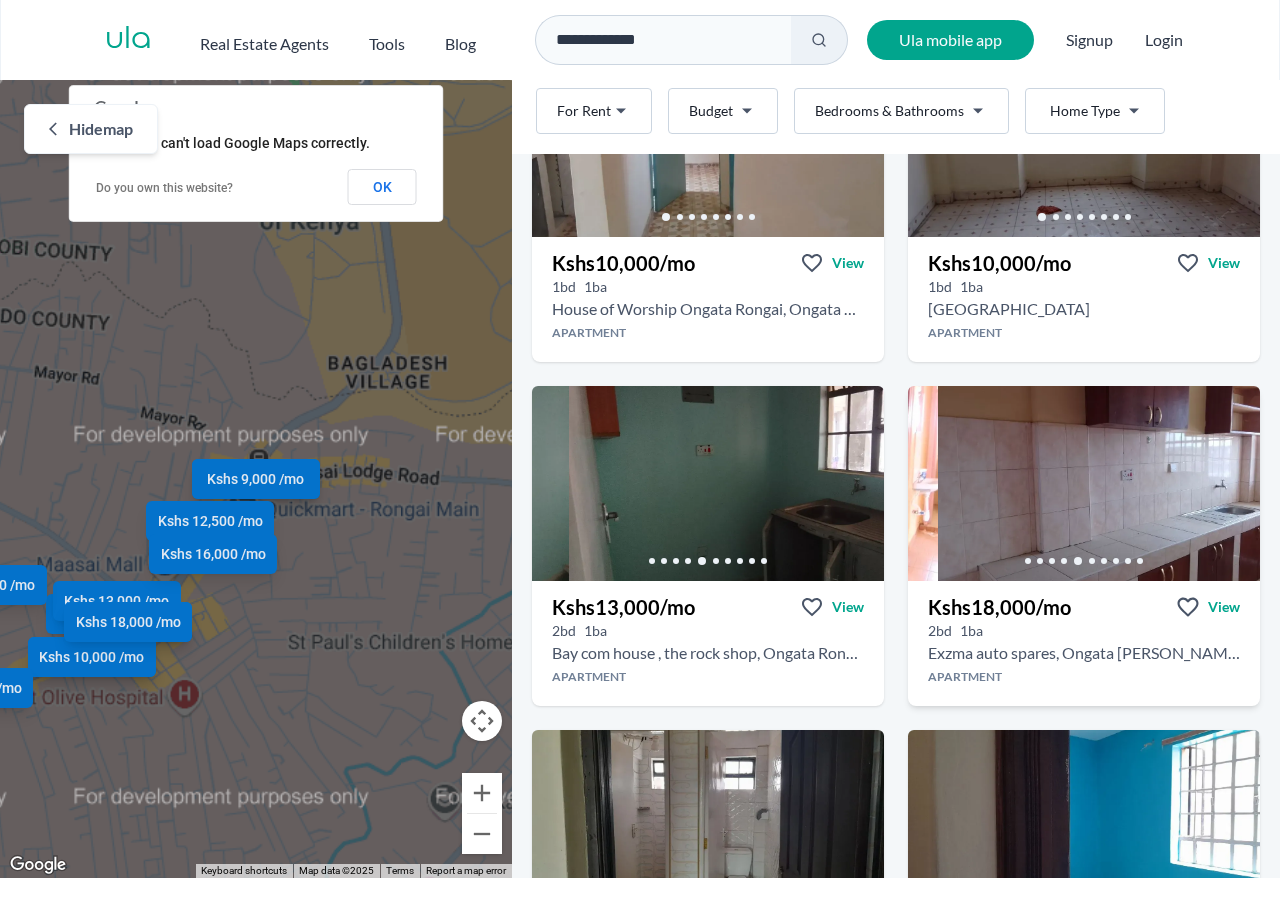 click 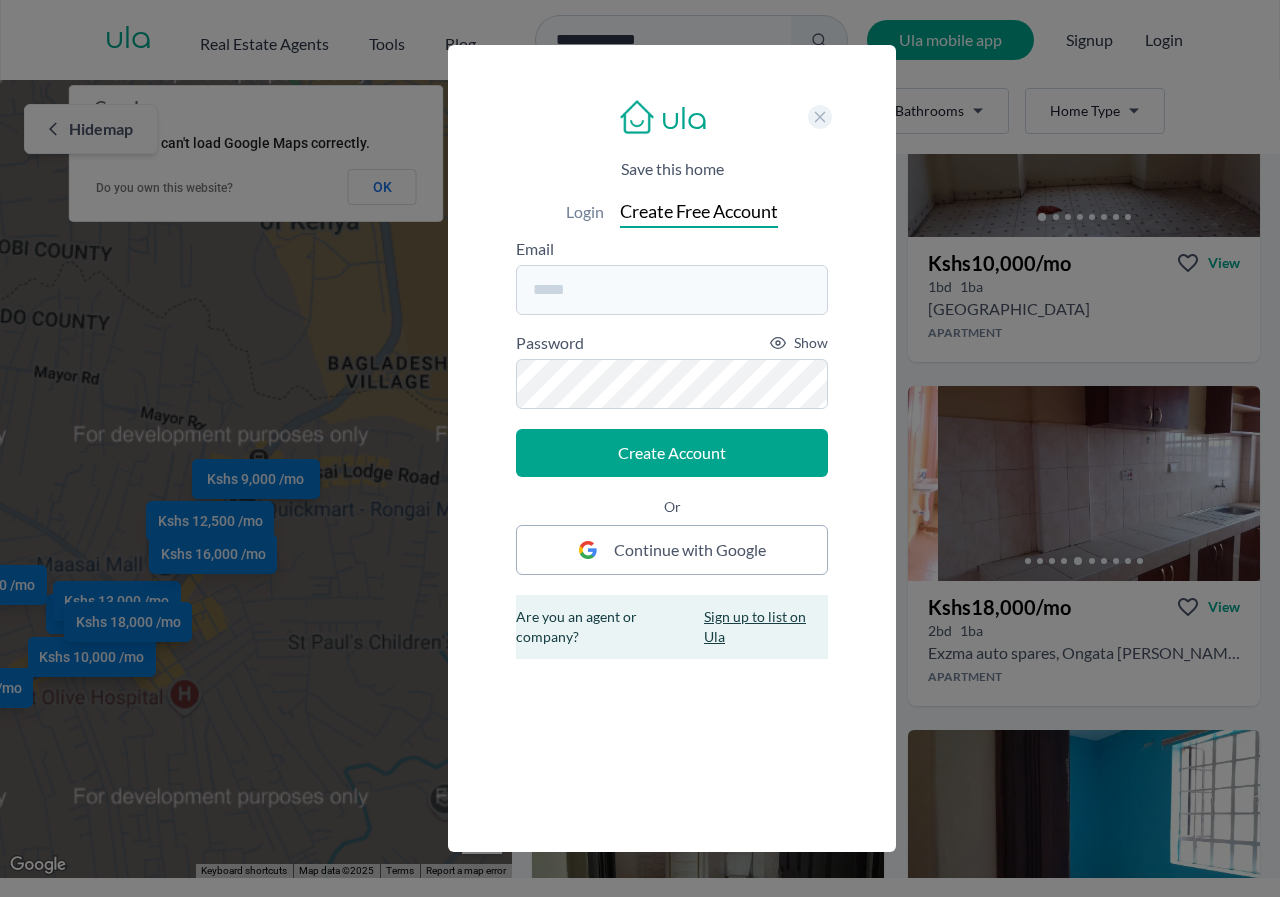 click at bounding box center [820, 117] 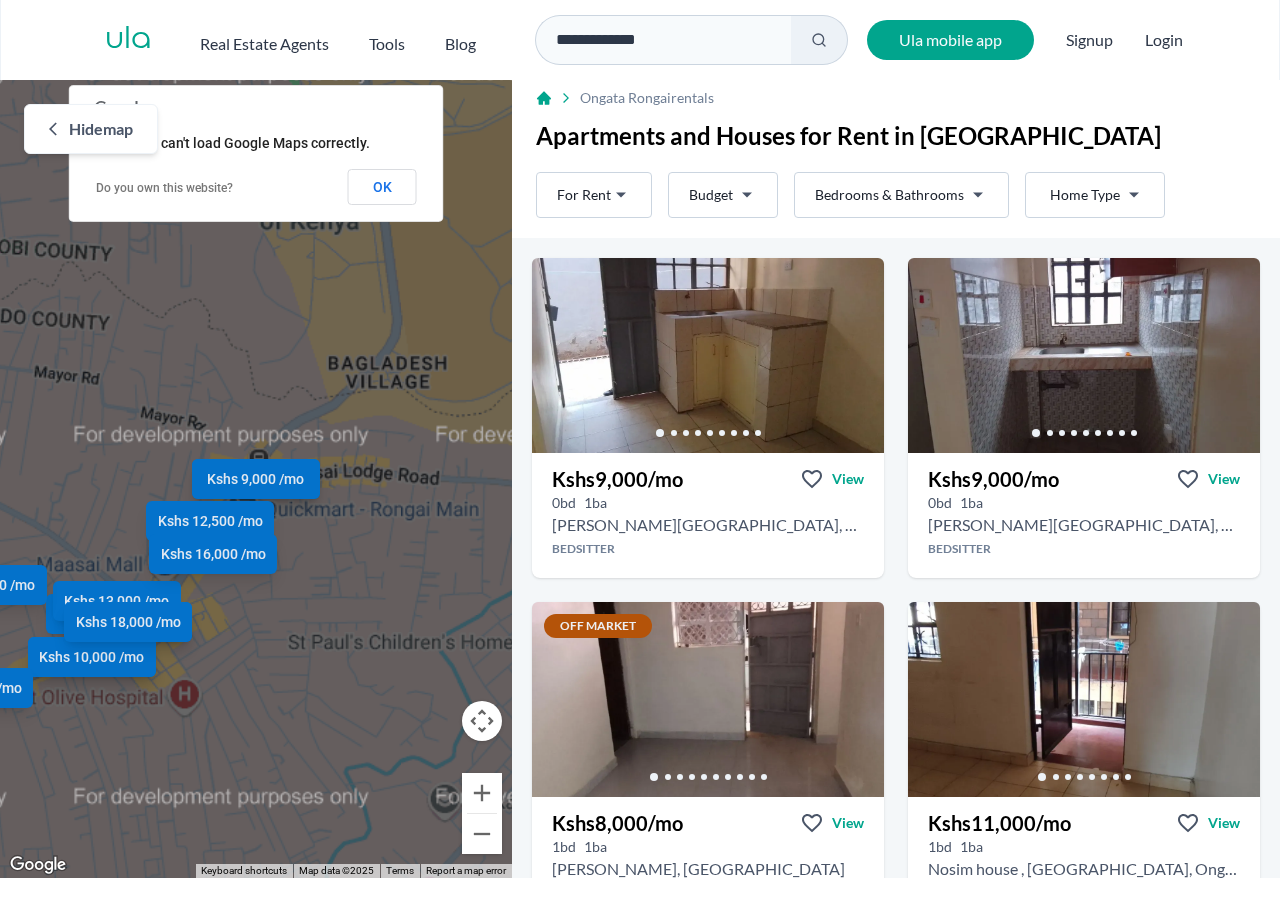 scroll, scrollTop: 0, scrollLeft: 0, axis: both 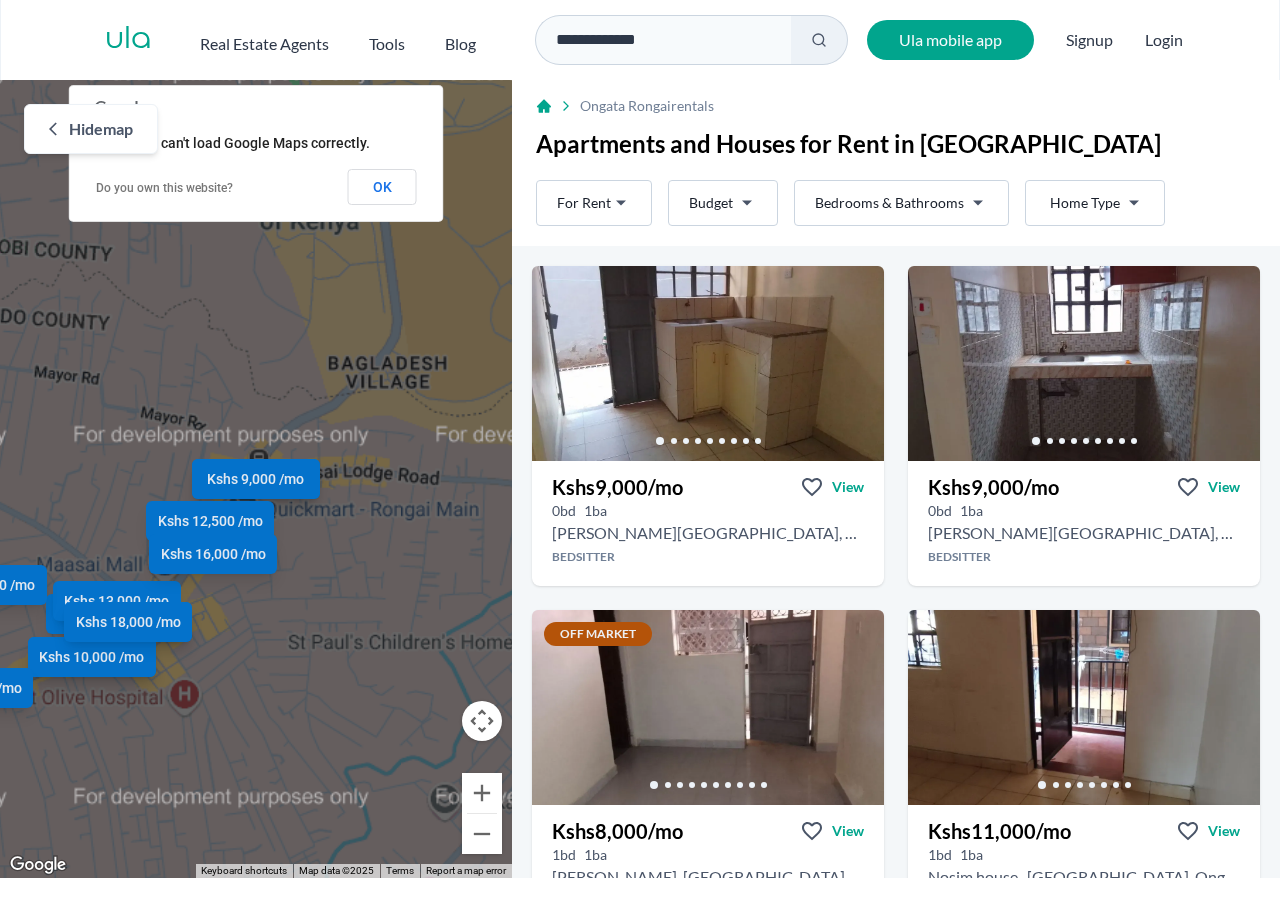 click on "**********" at bounding box center [640, 439] 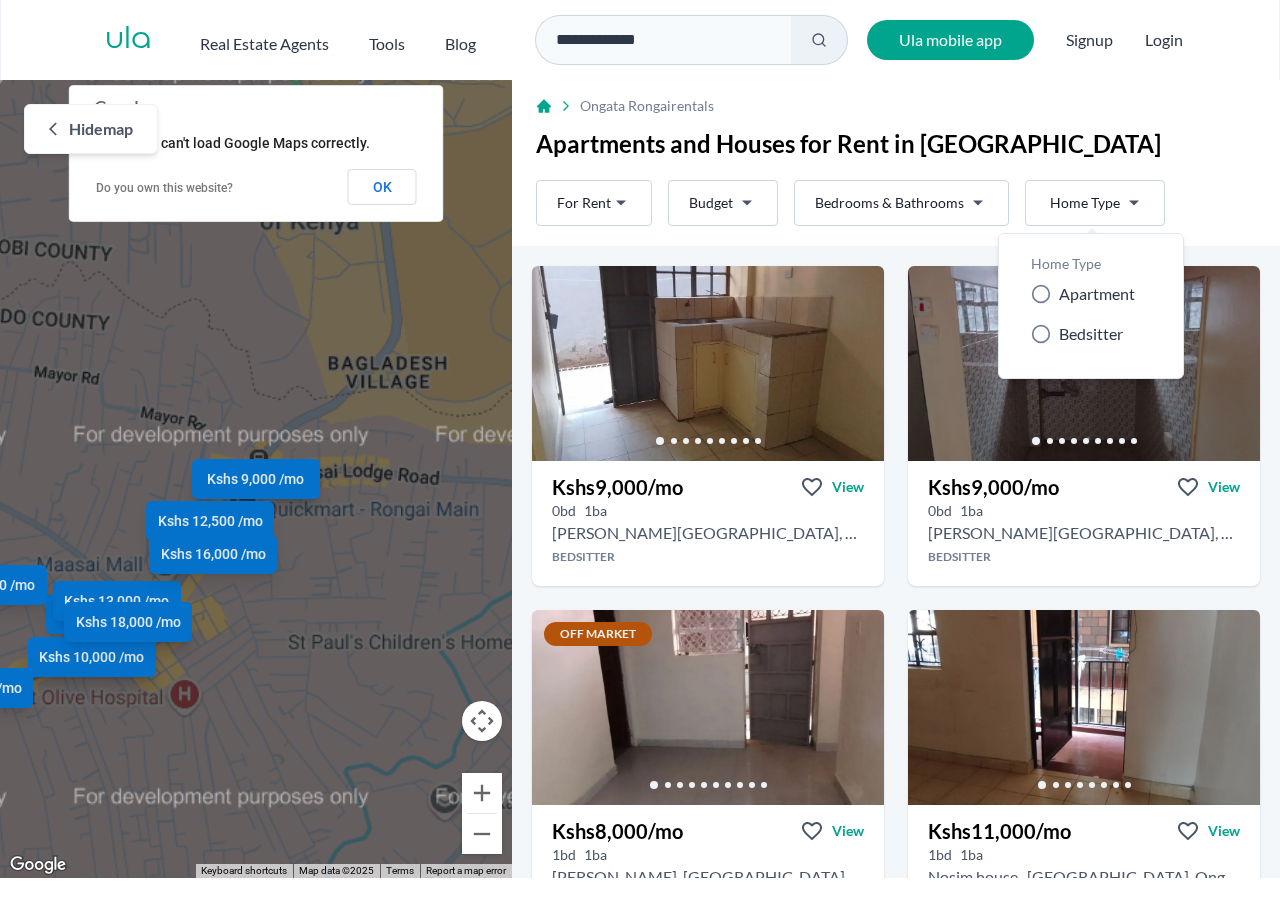 click 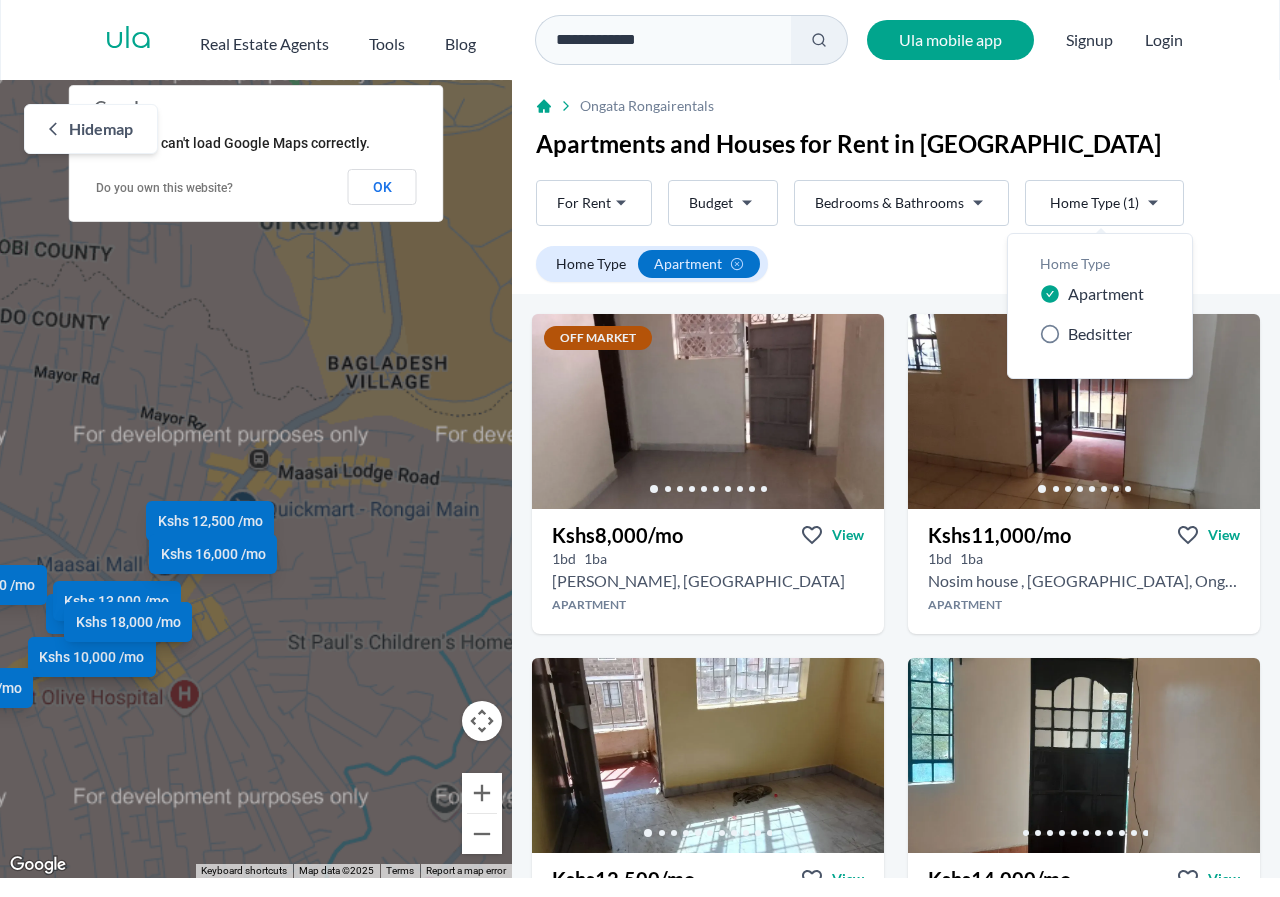 click on "**********" at bounding box center [640, 439] 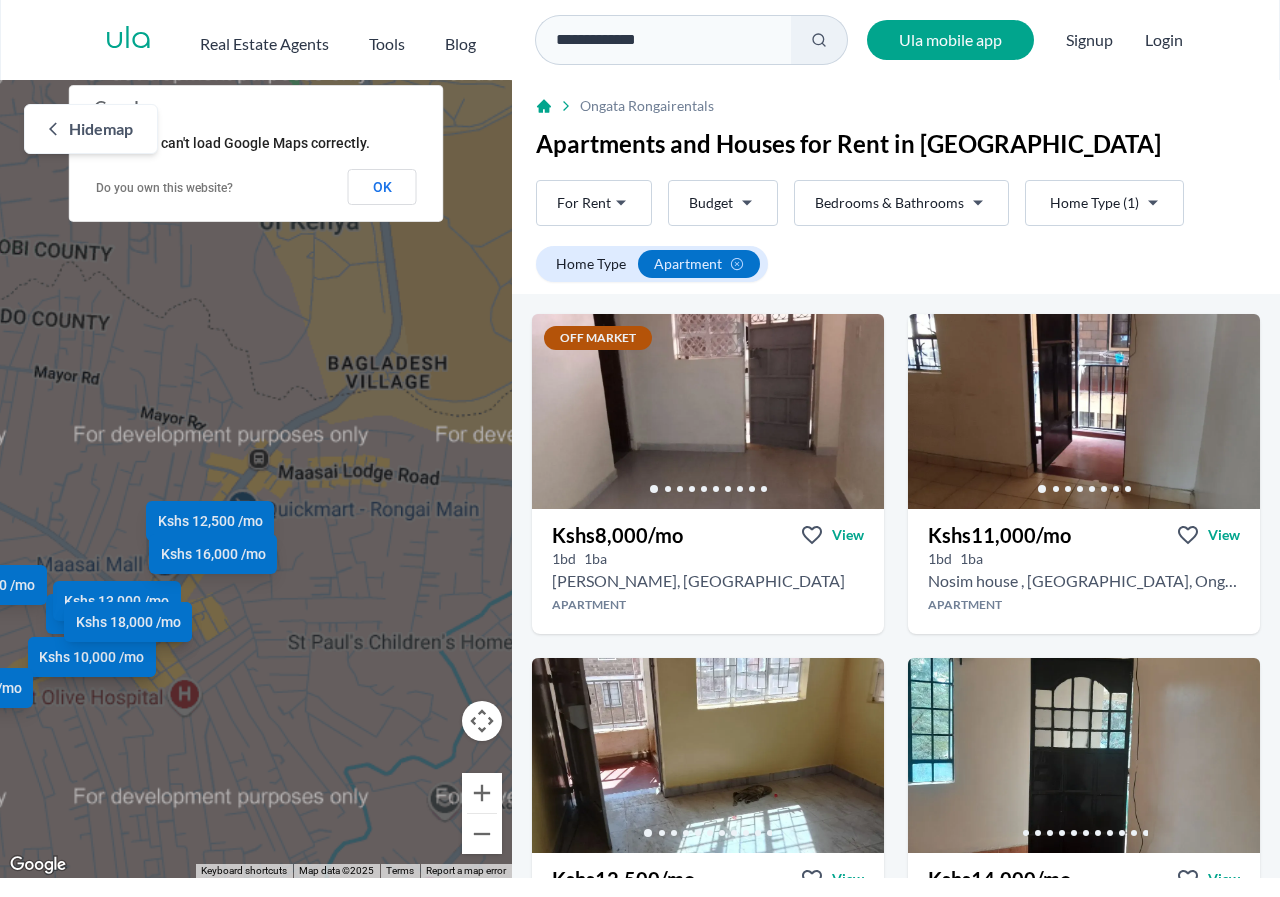 click on "**********" at bounding box center (640, 439) 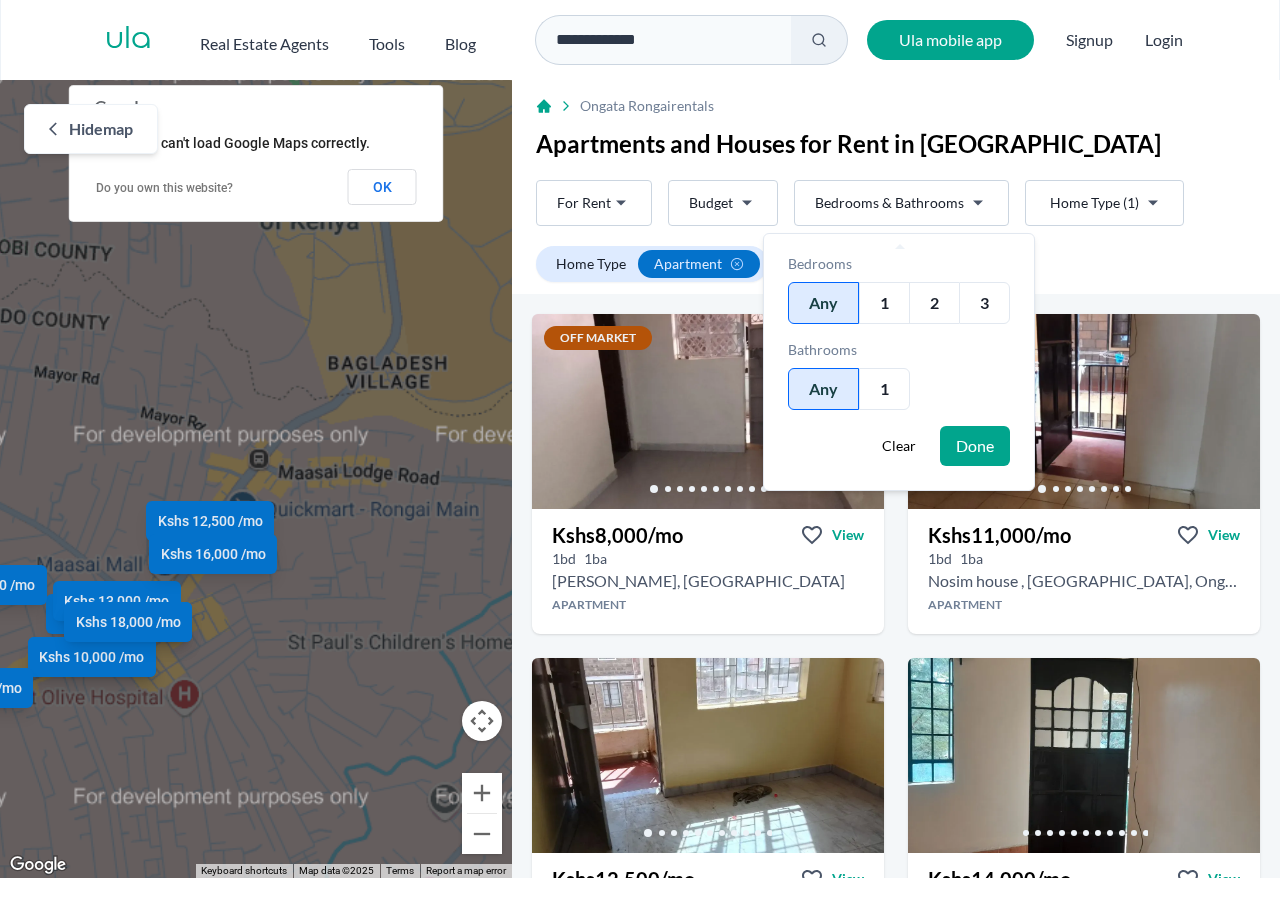 click on "2" at bounding box center [934, 303] 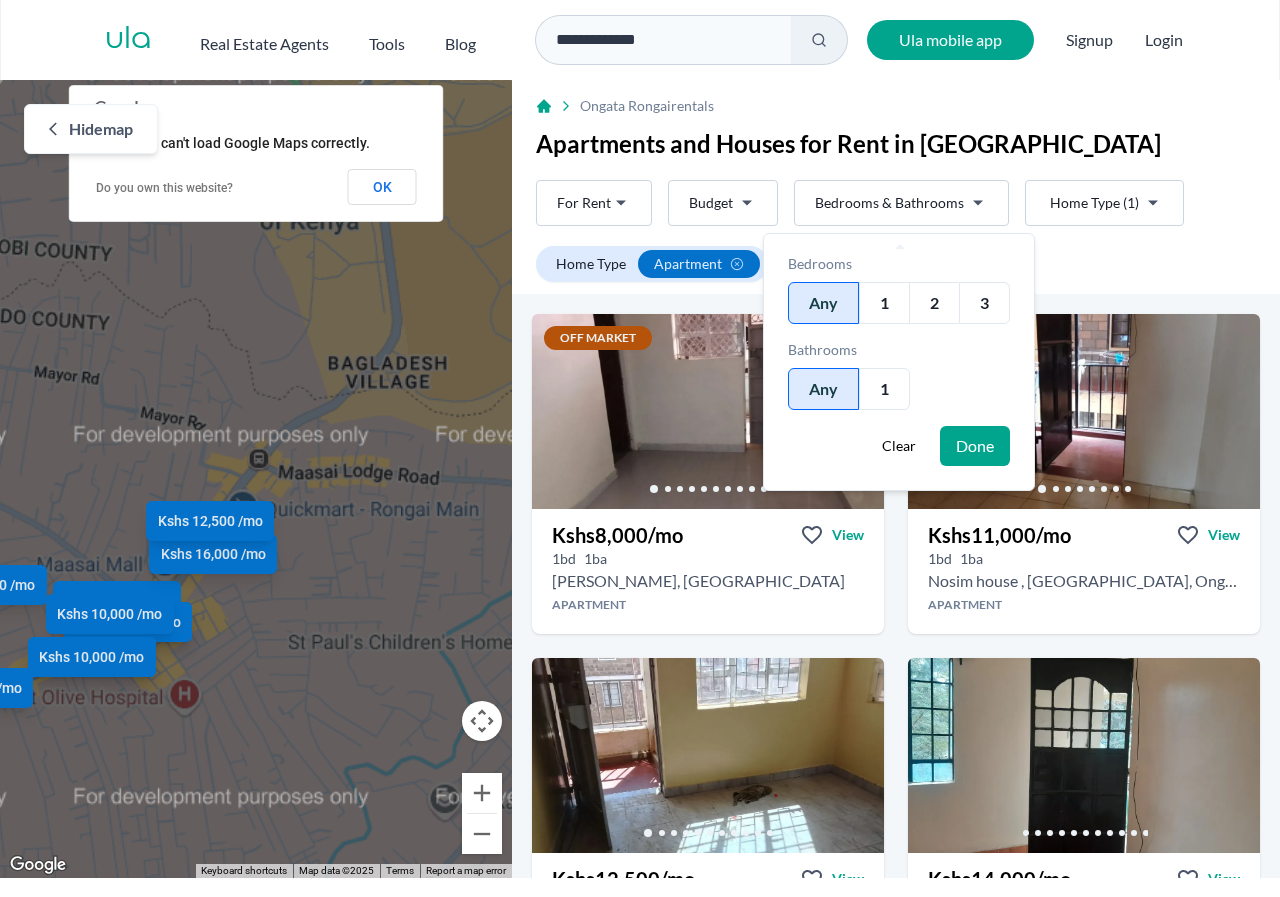 click on "2" at bounding box center (934, 303) 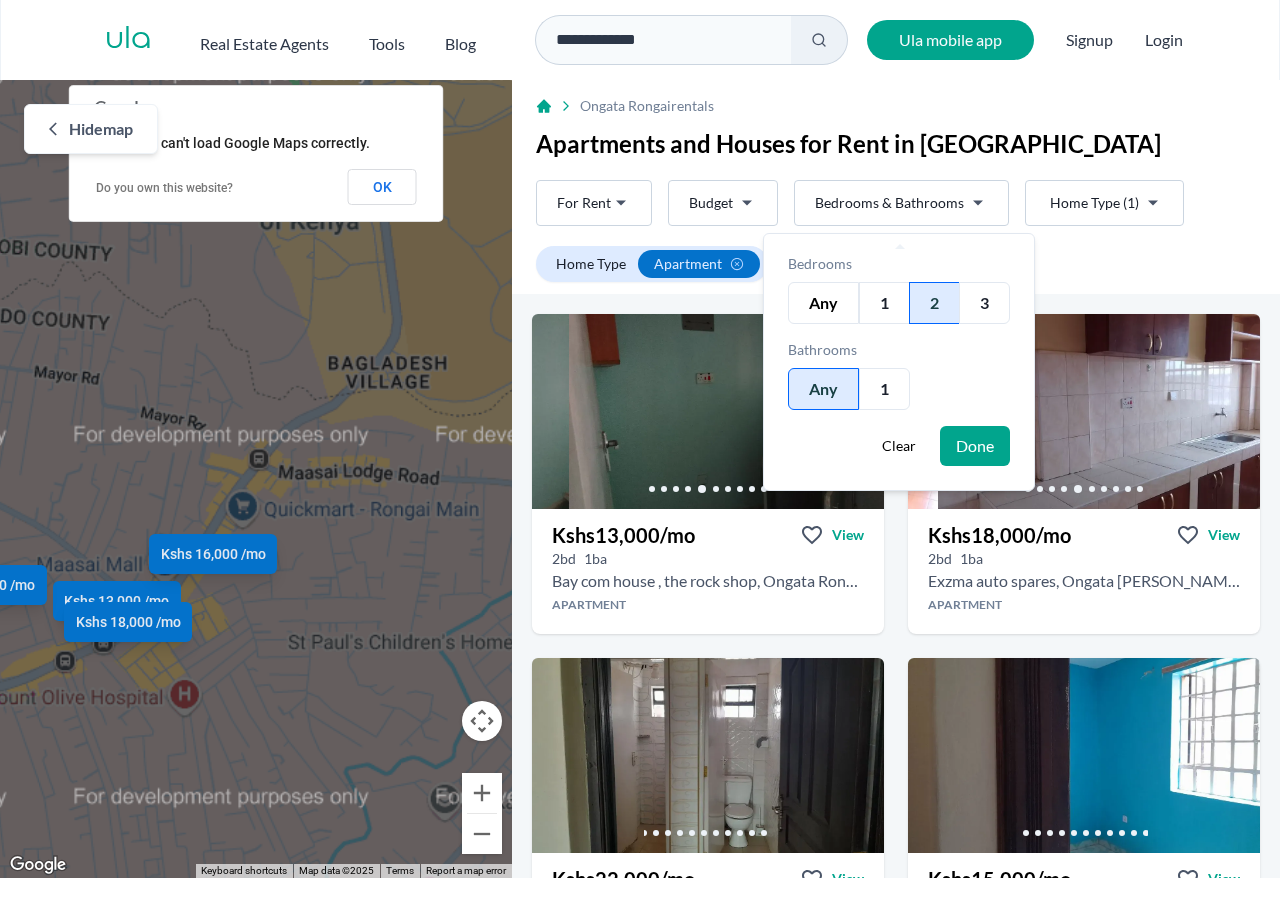 click on "Done" at bounding box center (975, 446) 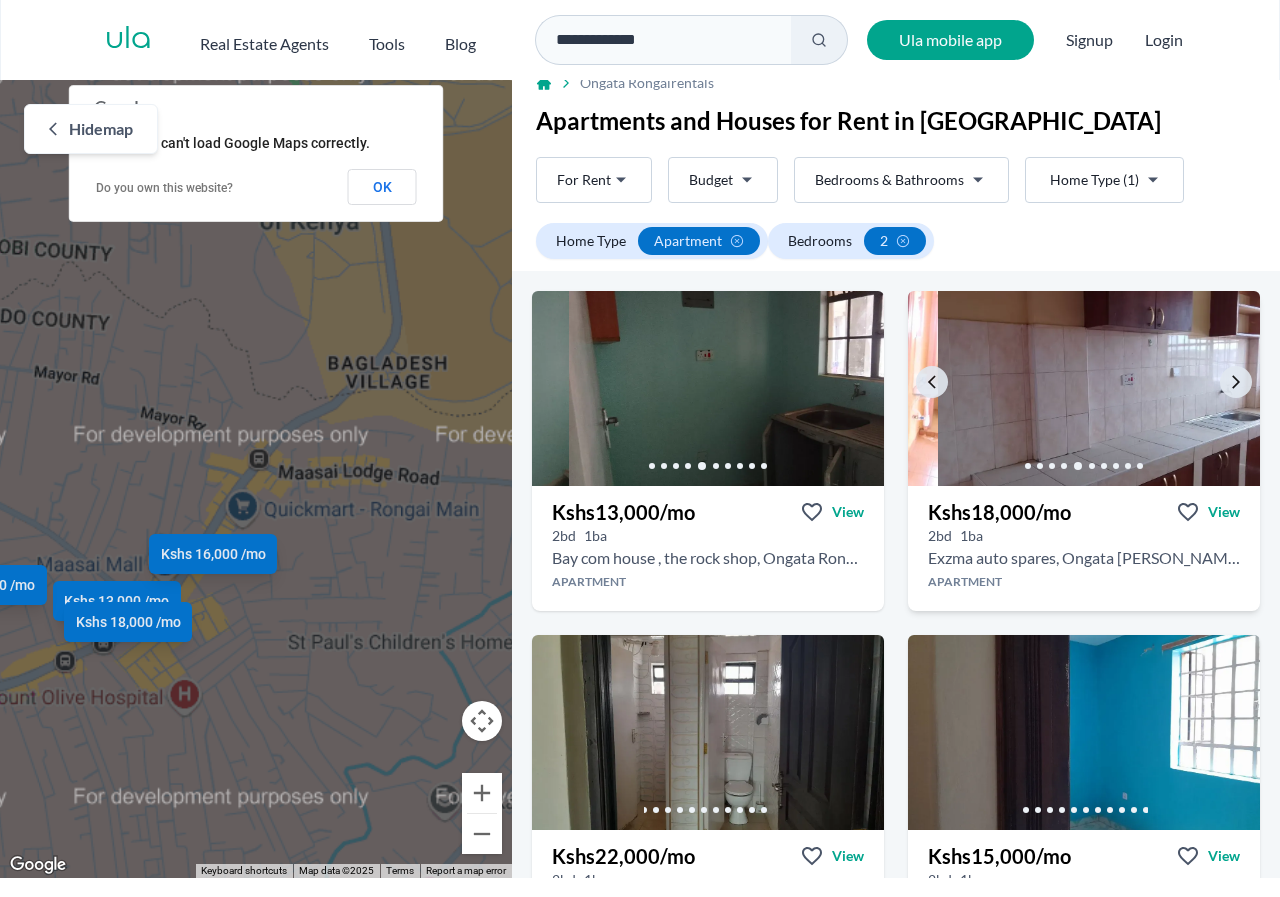 scroll, scrollTop: 0, scrollLeft: 0, axis: both 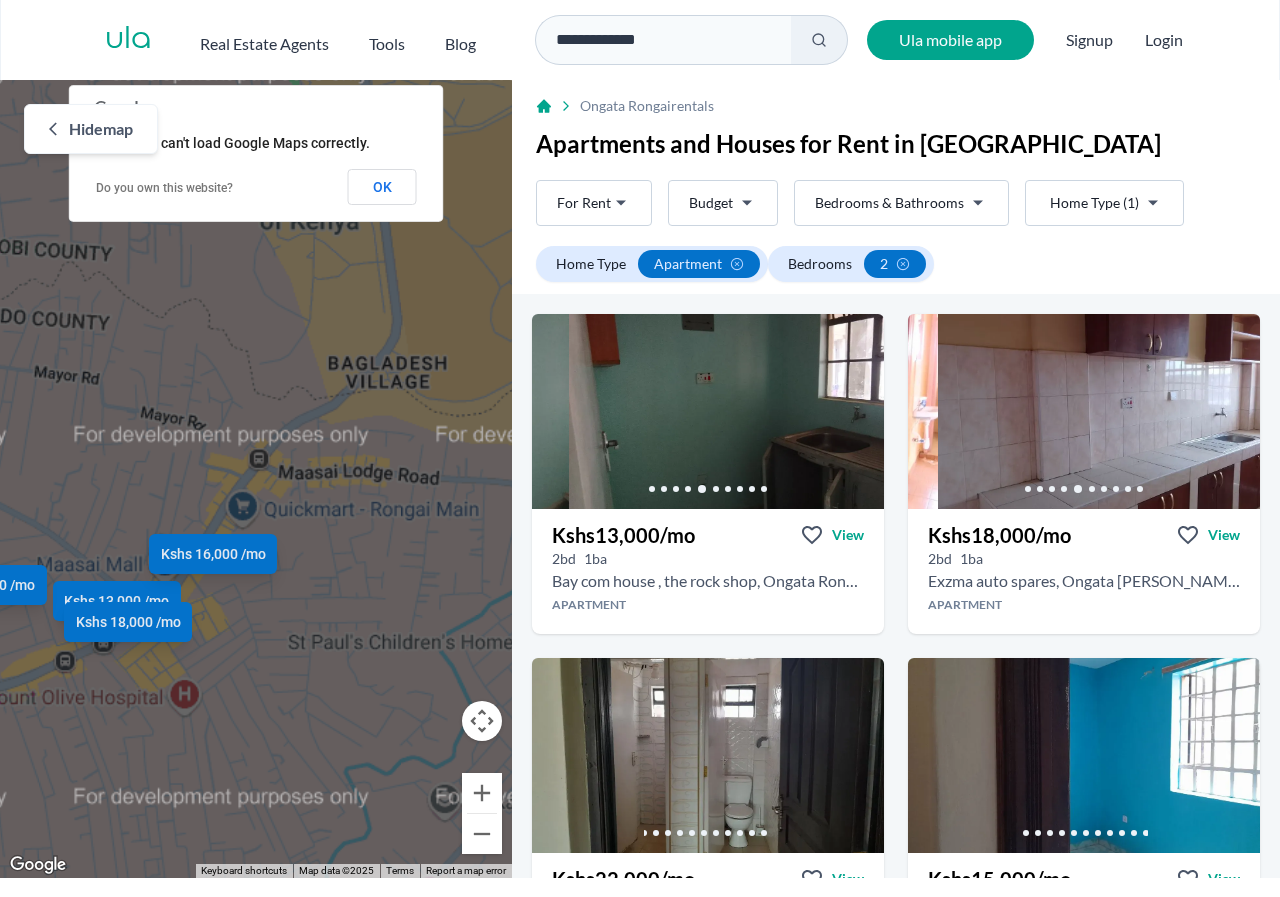 click on "**********" at bounding box center [640, 439] 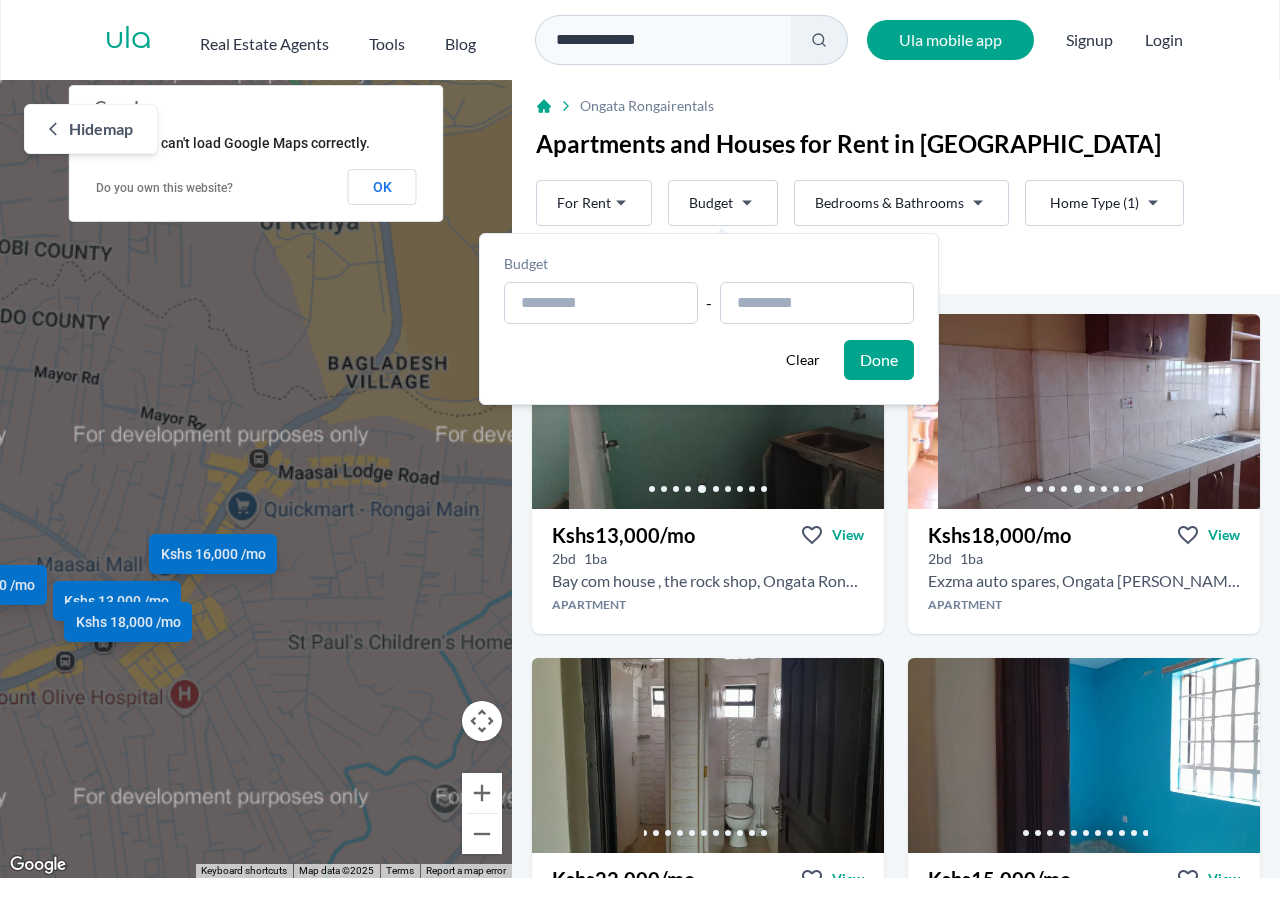 click on "**********" at bounding box center [640, 439] 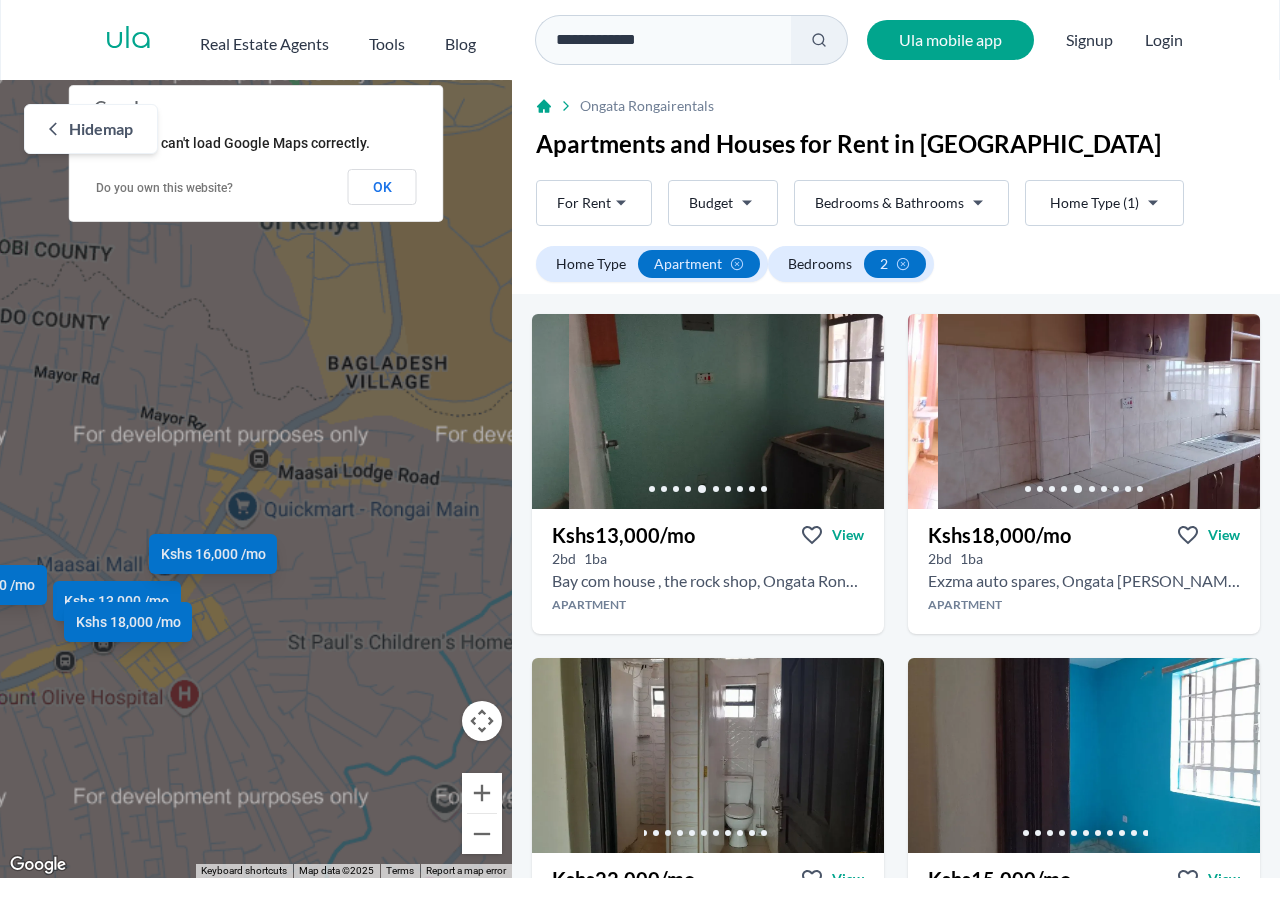 click on "**********" at bounding box center [640, 439] 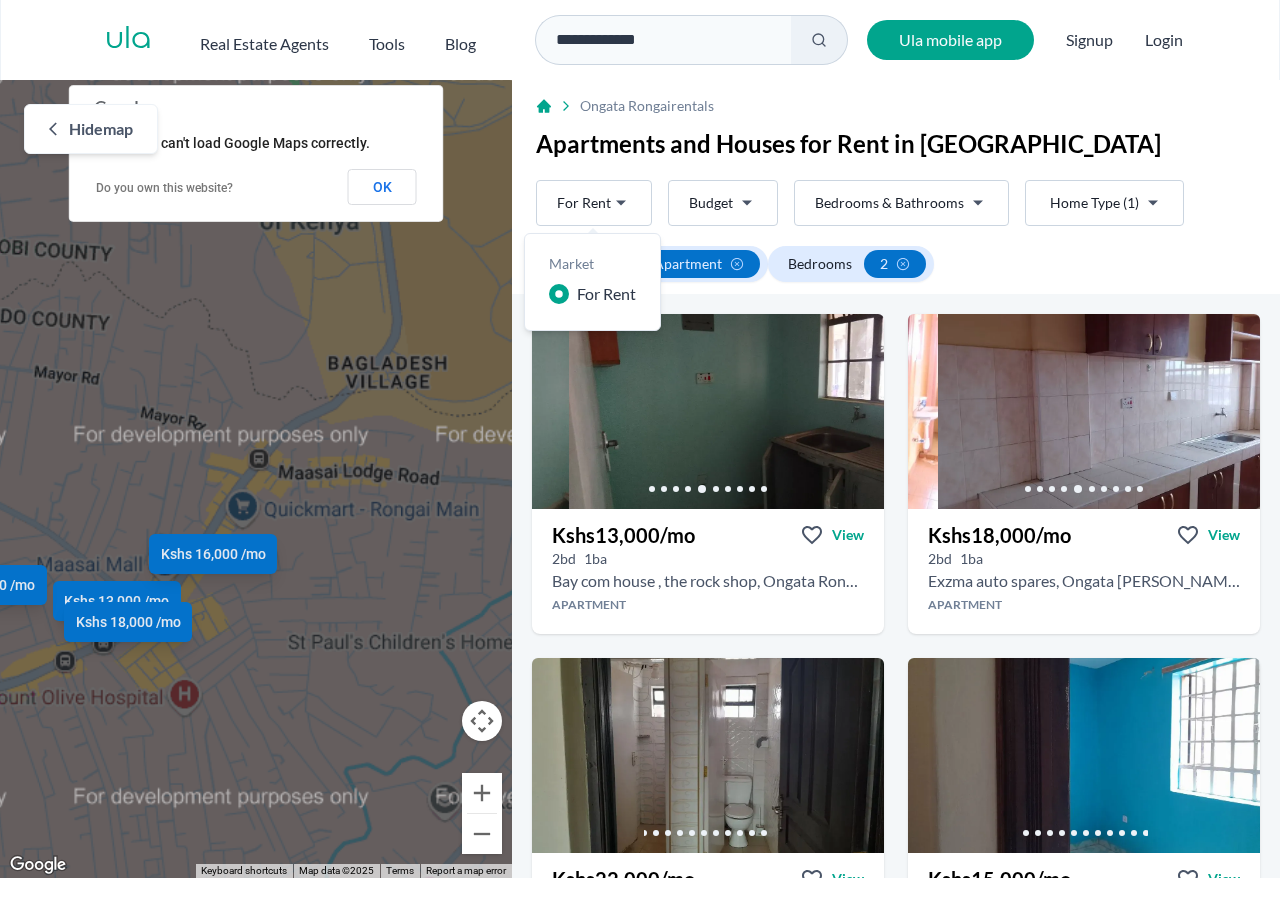 click on "**********" at bounding box center [640, 439] 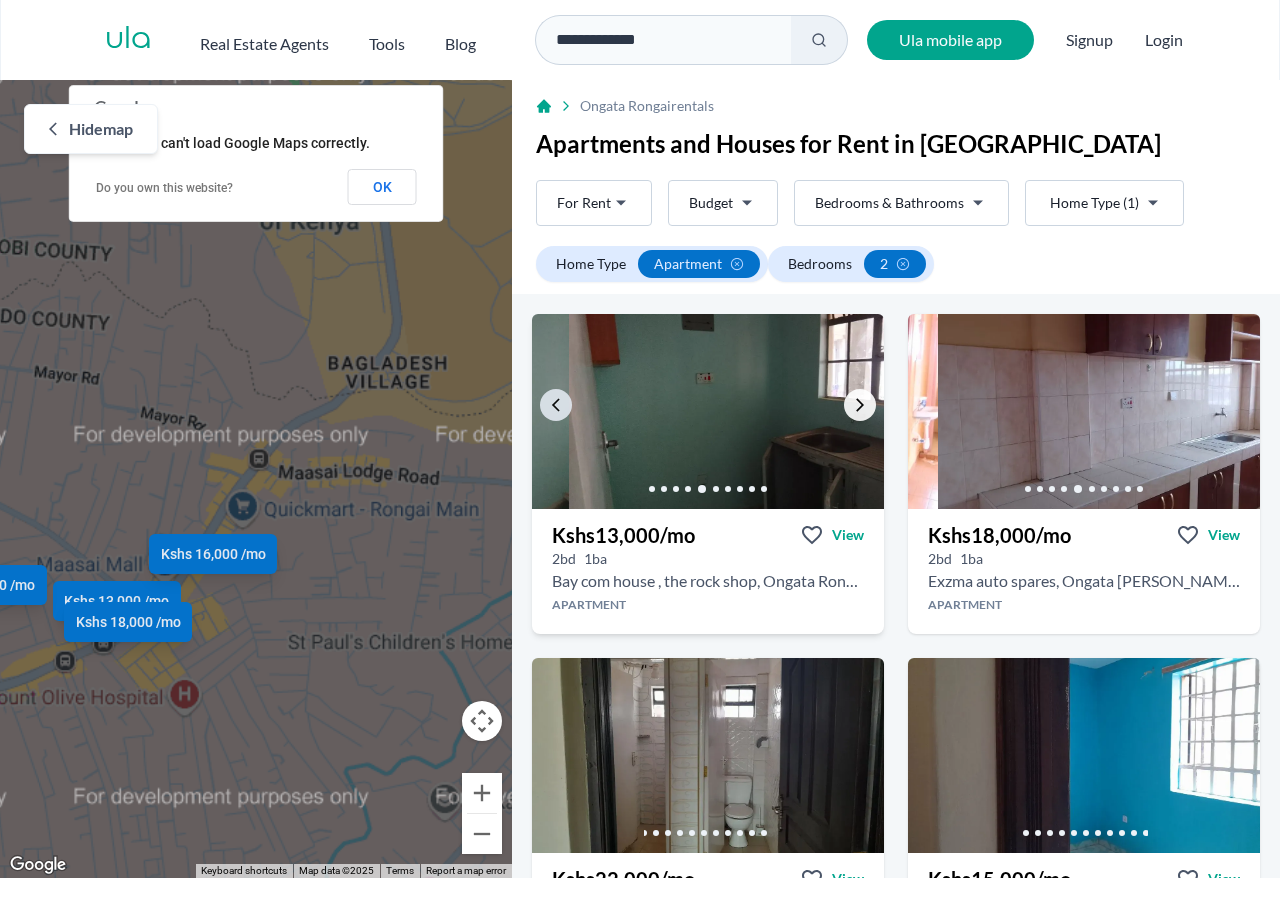 click 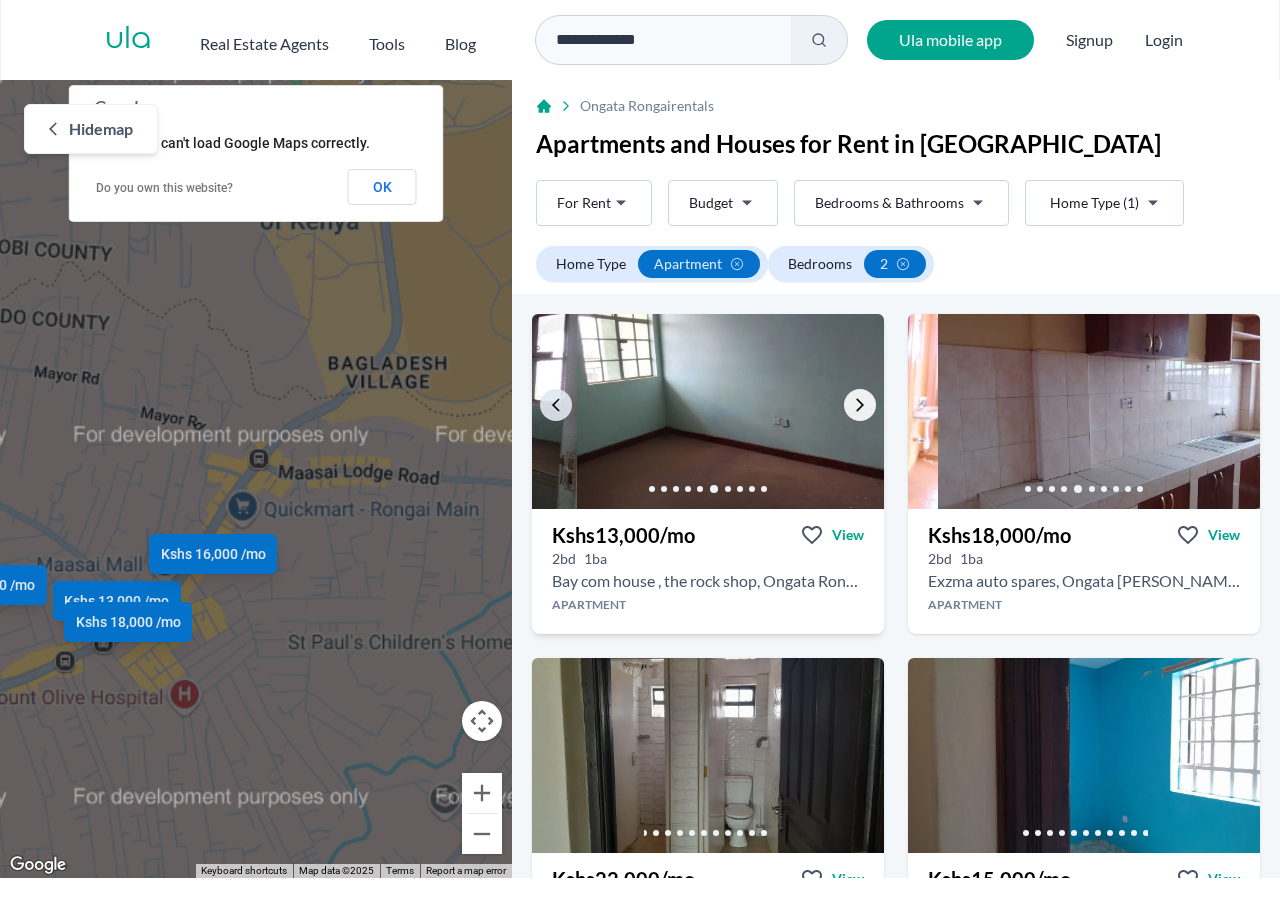 click 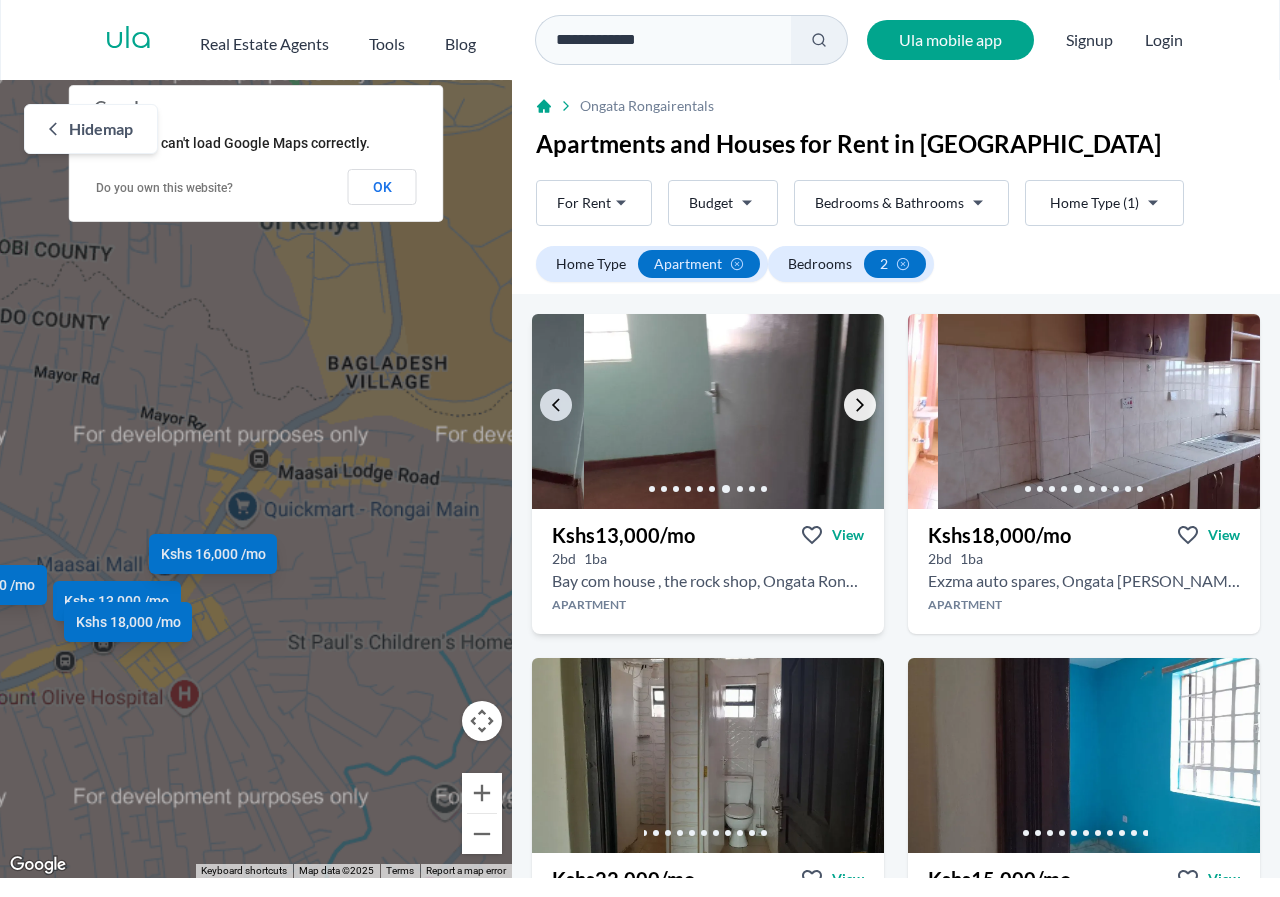 click 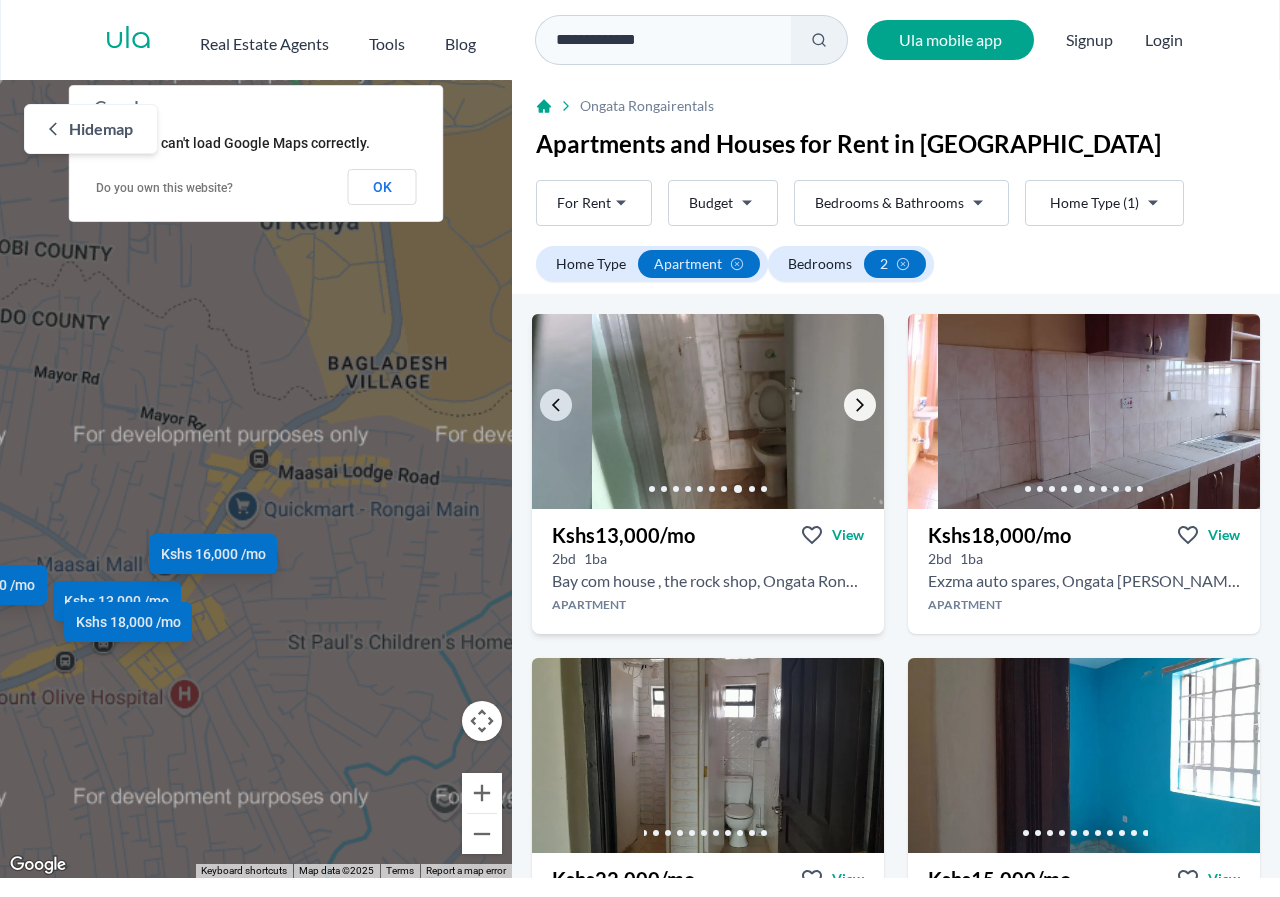 click 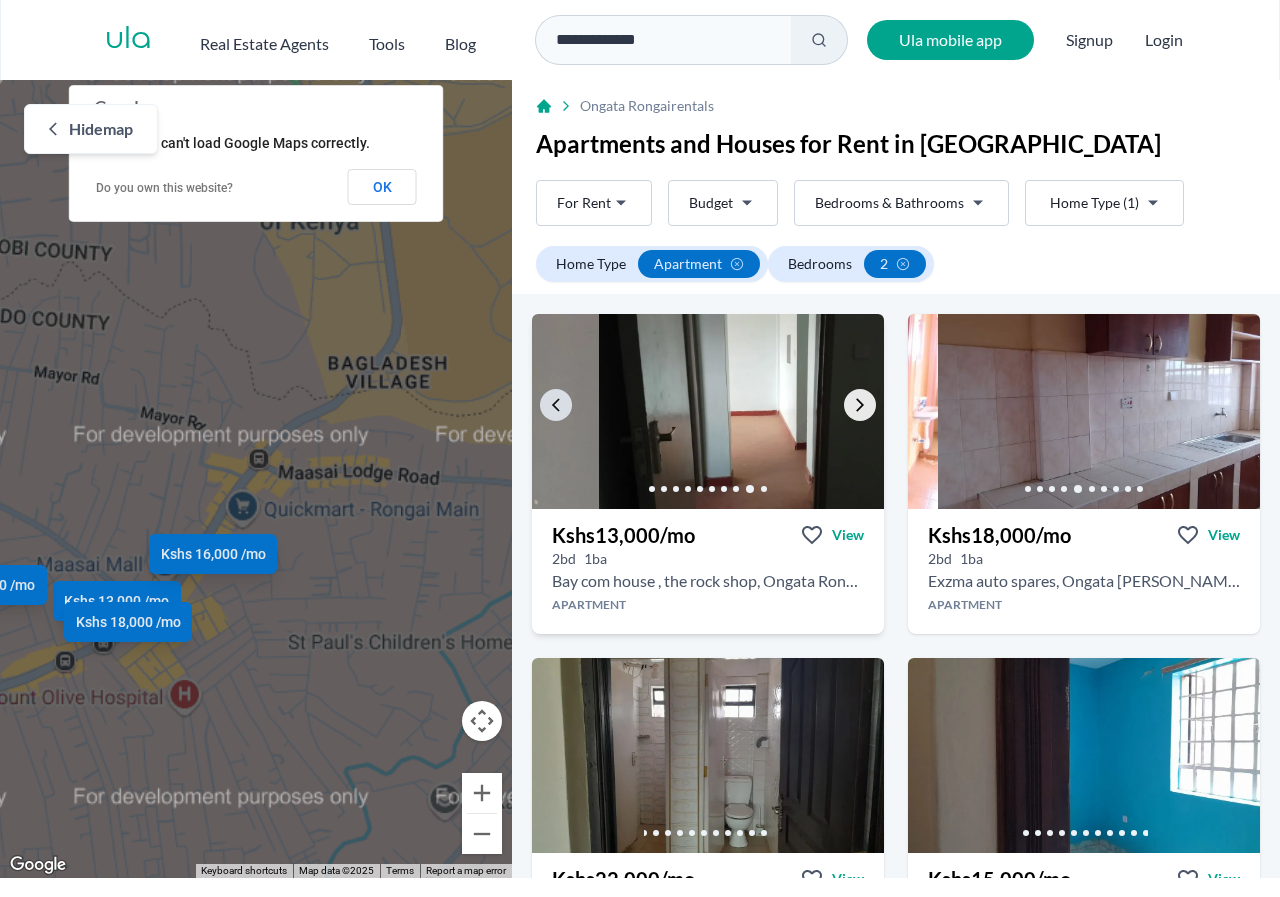 click 